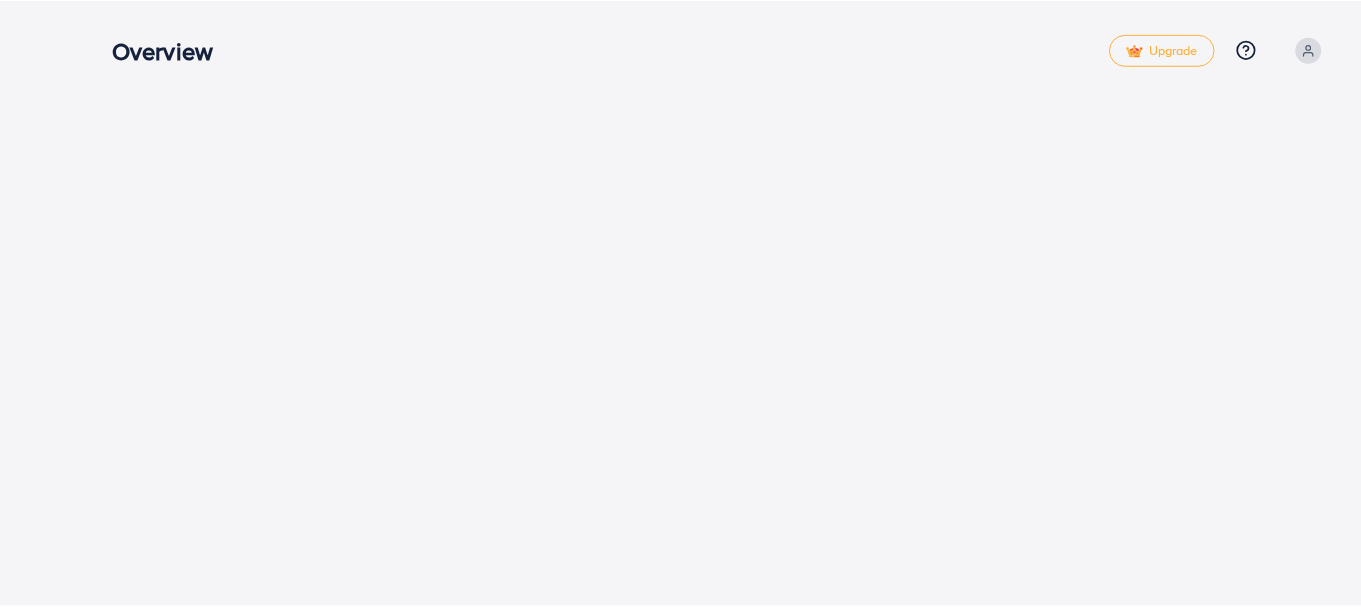 scroll, scrollTop: 0, scrollLeft: 0, axis: both 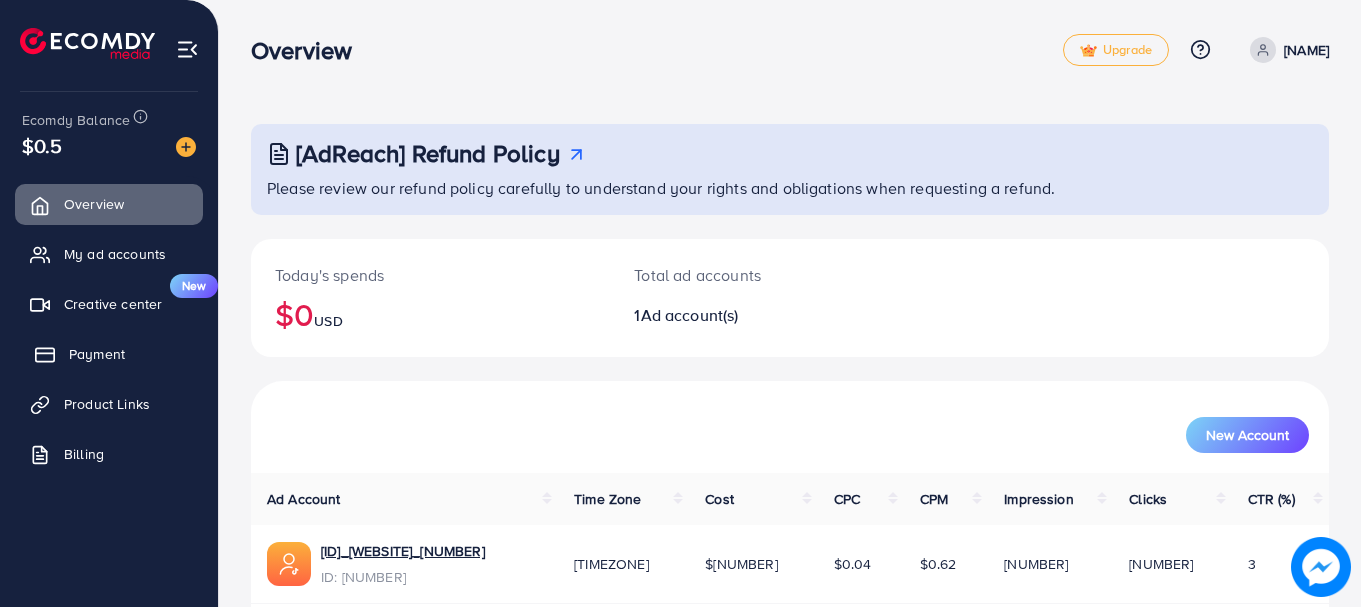 click on "Payment" at bounding box center [109, 354] 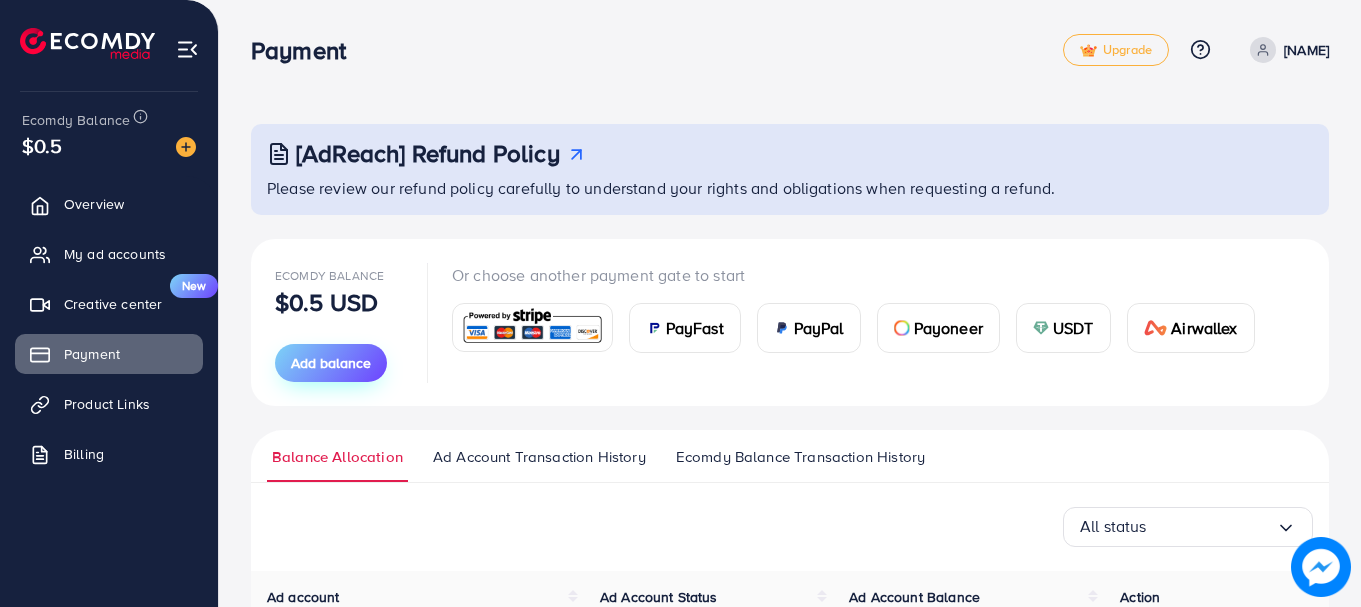 click on "Add balance" at bounding box center (331, 363) 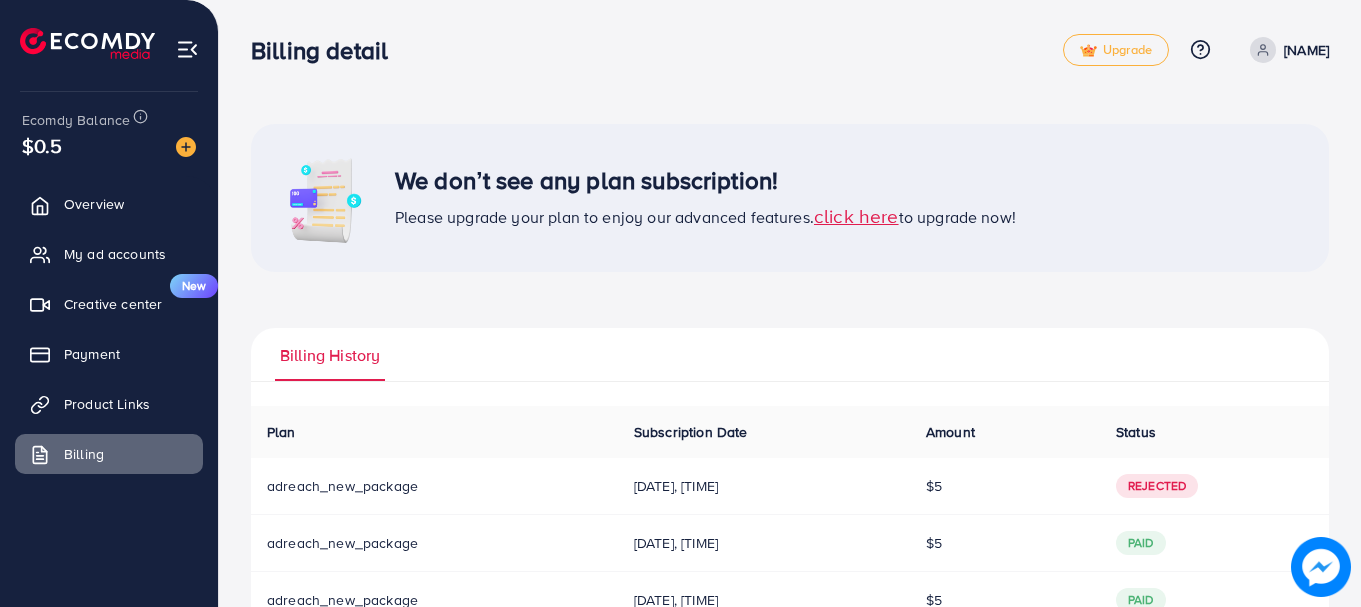 click on "click here" at bounding box center (856, 215) 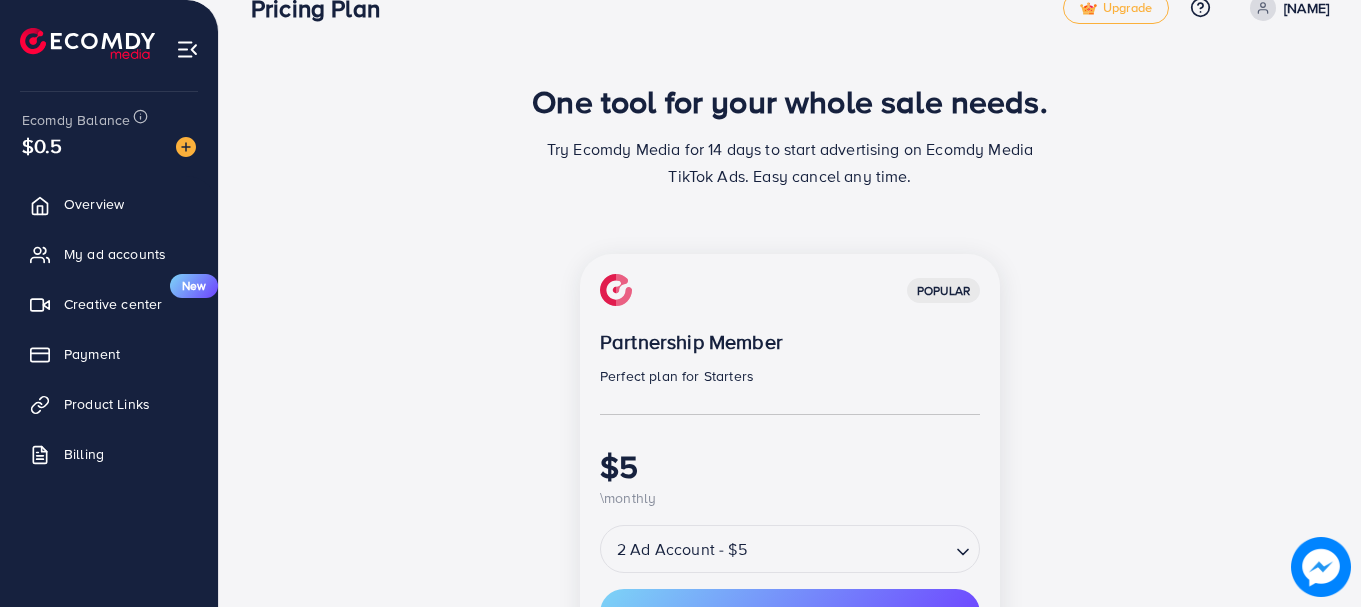 scroll, scrollTop: 0, scrollLeft: 0, axis: both 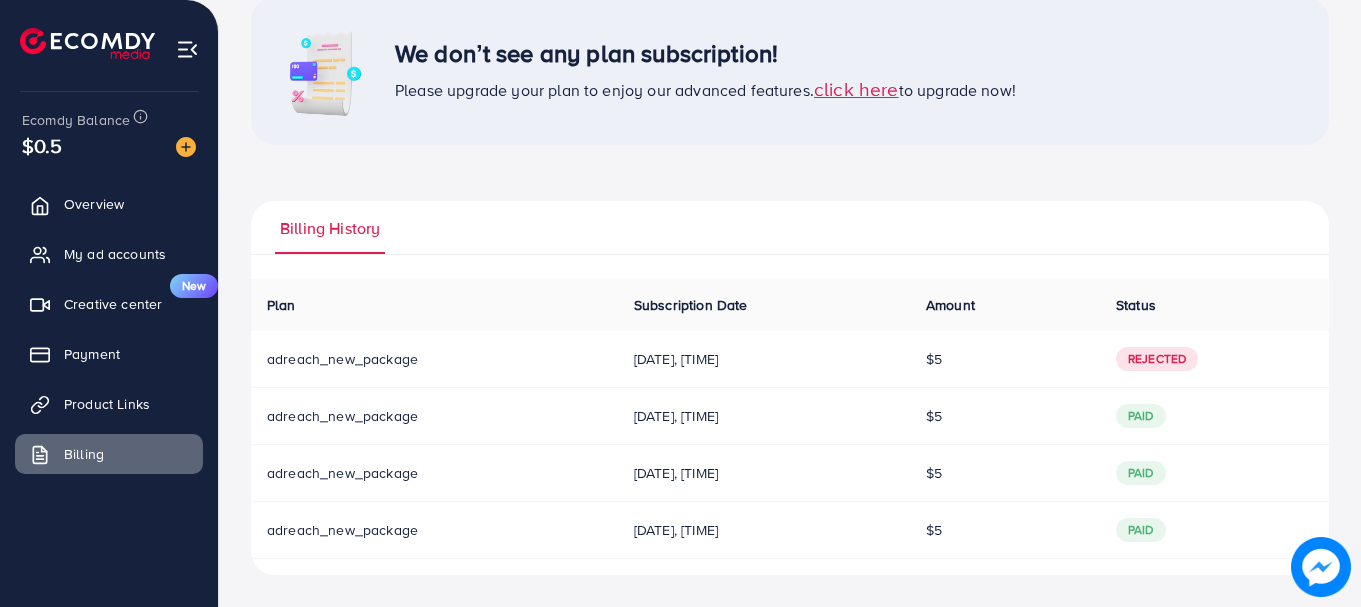 drag, startPoint x: 1337, startPoint y: 492, endPoint x: 1365, endPoint y: 334, distance: 160.46184 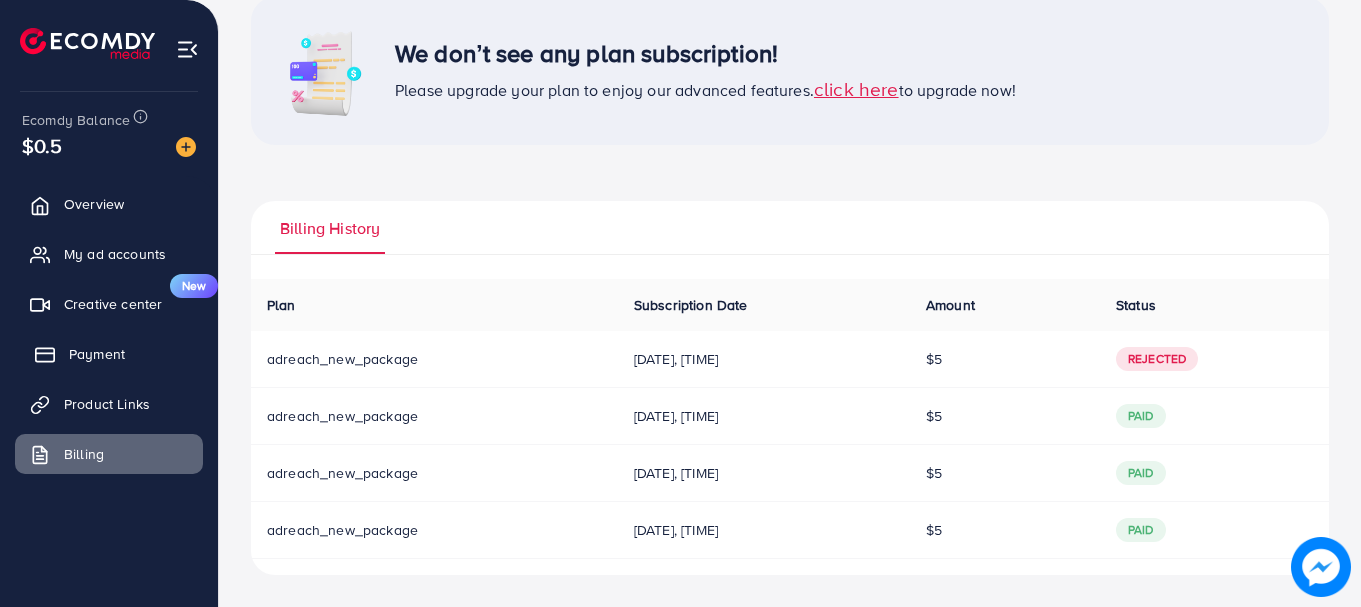 click on "Payment" at bounding box center (109, 354) 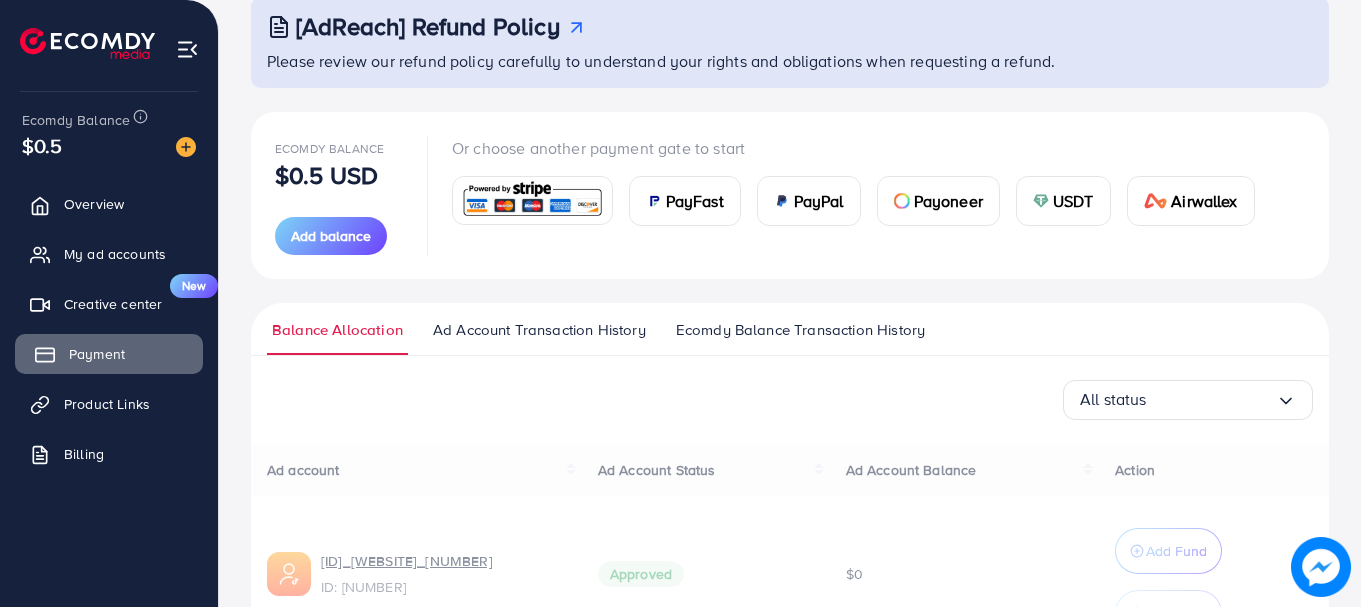 scroll, scrollTop: 0, scrollLeft: 0, axis: both 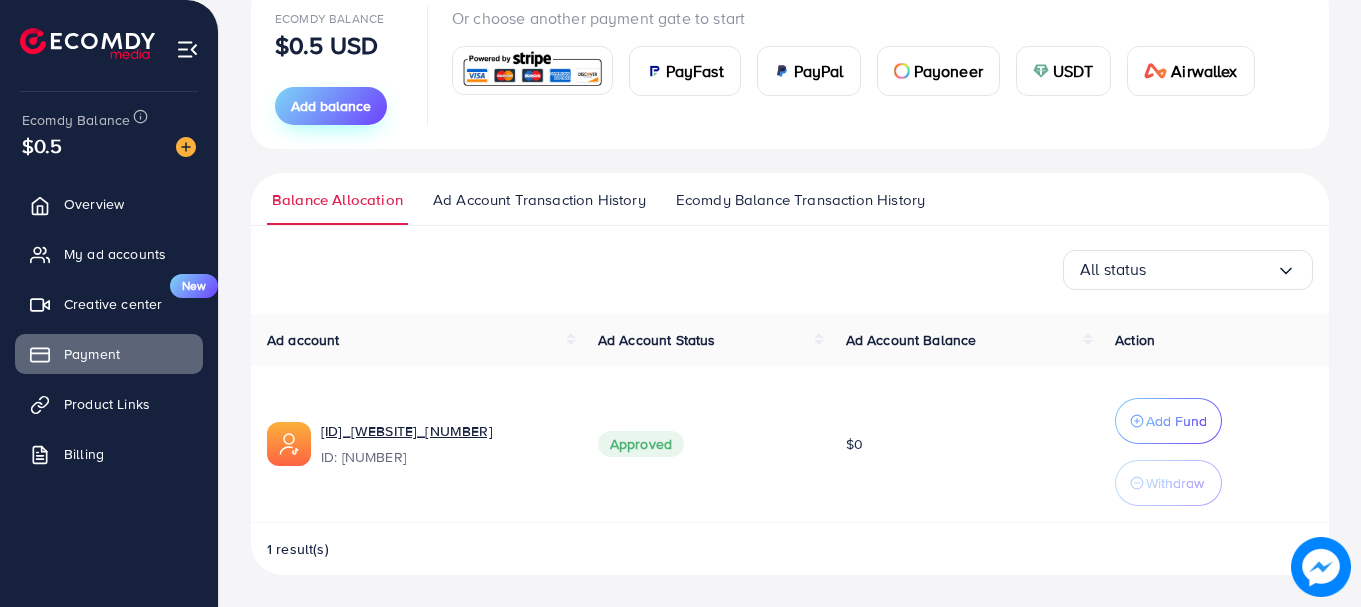 click on "Add balance" at bounding box center (331, 106) 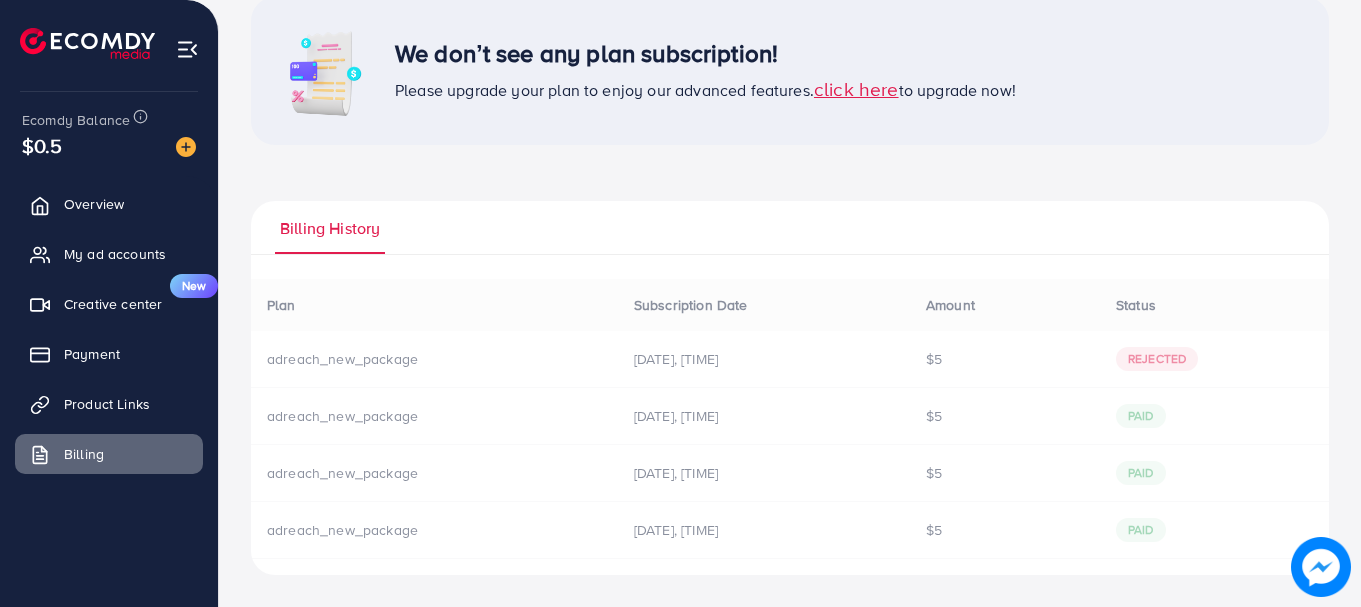 scroll, scrollTop: 0, scrollLeft: 0, axis: both 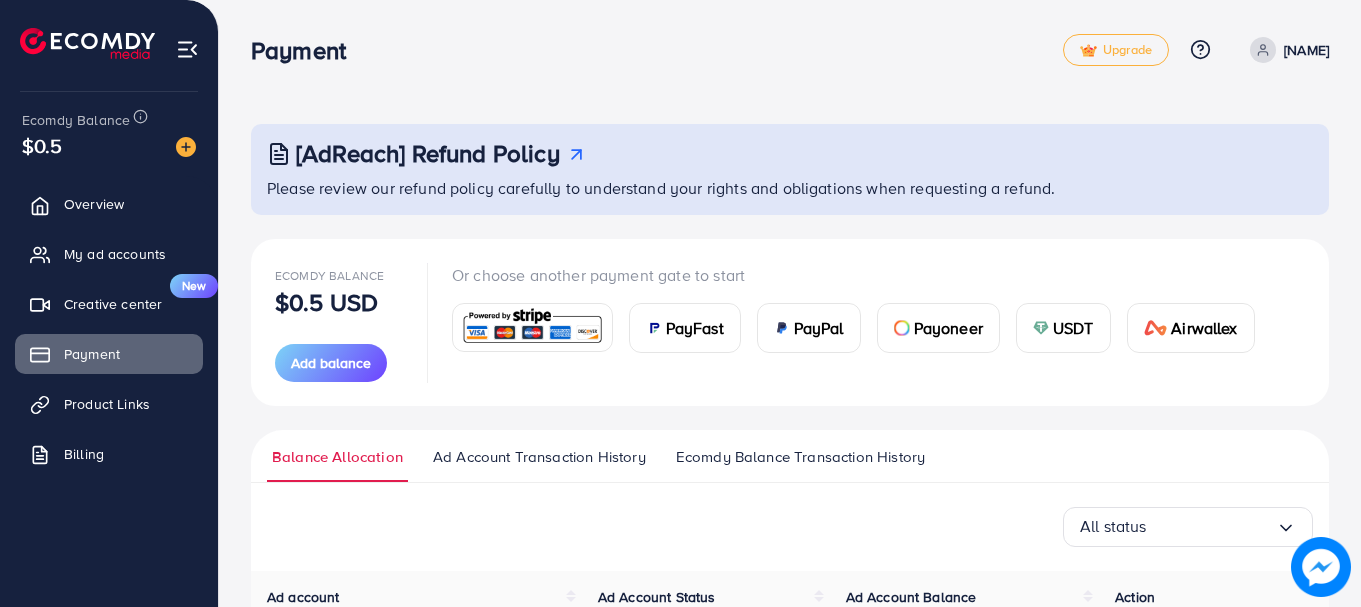 click at bounding box center (532, 327) 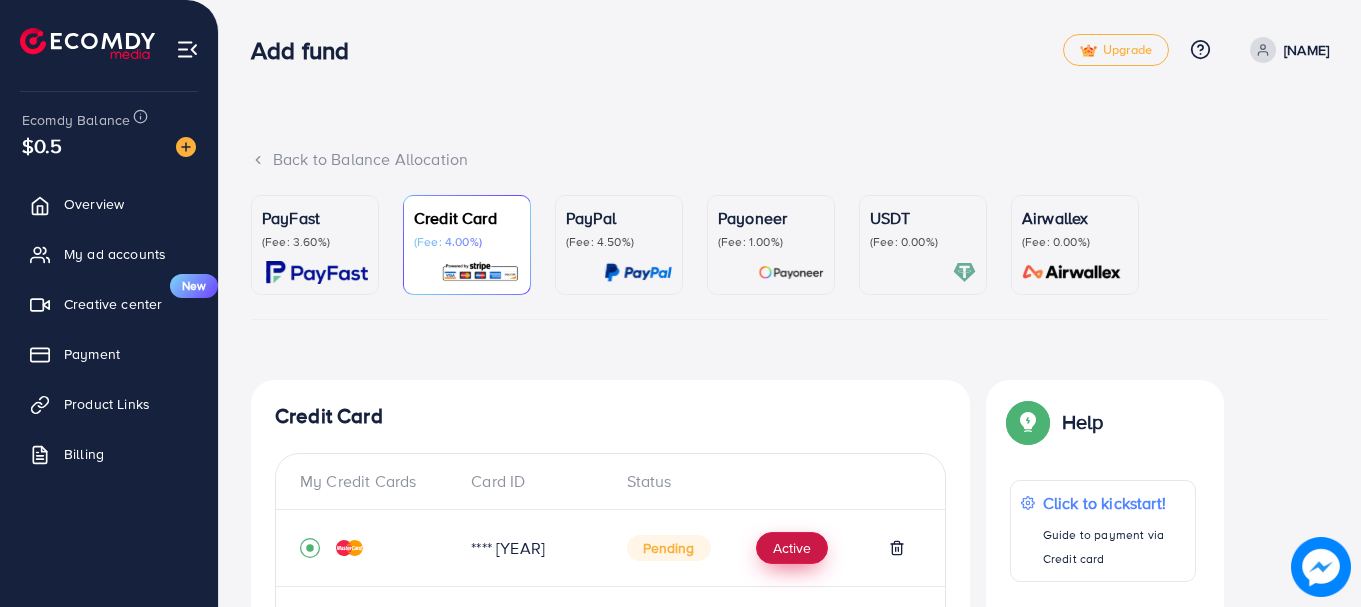 click on "Active" at bounding box center [792, 548] 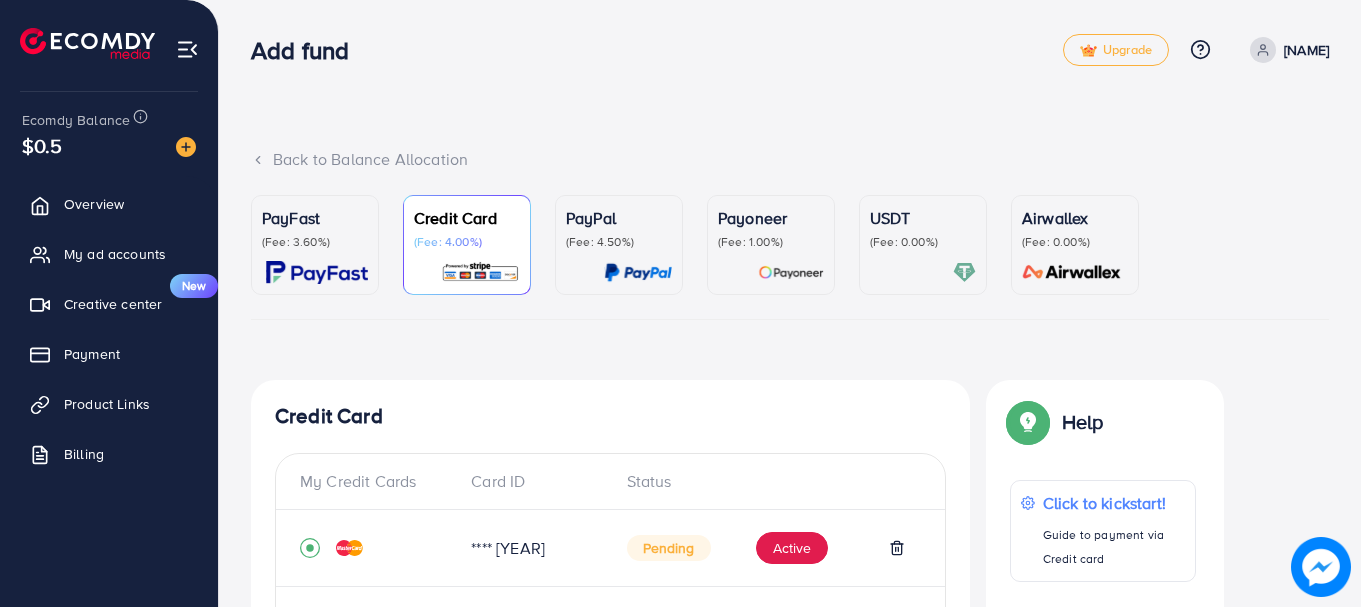 click on "Add fund   Upgrade  Help Center Contact Support Plans and Pricing Term and policy About Us  farman  Profile Log out Ecomdy Balance  $0.5  Overview My ad accounts Creative center  New  Payment Product Links Billing  Back to Balance Allocation   PayFast   (Fee: 3.60%)   Credit Card   (Fee: 4.00%)   PayPal   (Fee: 4.50%)   Payoneer   (Fee: 1.00%)   USDT   (Fee: 0.00%)   Airwallex   (Fee: 0.00%)   Currency Code:   Merchant ID:   Merchant Name:   Token:   Success URL:   Failure URL:   Checkout URL:   Customer Email:   Customer Mobile:   Transaction Amount:   Basket ID:   Transaction Date:  Add fund Enter amount you want to top-up Amount $50 $100 $200 $500 $1000  Pay now   Summary   Amount   --   Payment Method   --   Service charge   (6.00%)   --   Subtotal   --   Converted subtotal   --   PayFast fee   (3.60%)   --   Total Amount   --   Help   Help   Click to kickstart!   Guide to payment via Credit card   Most Viewed Payment Articles   1.  How to activate Credit card?  2.  I tried but not received the code. $50" at bounding box center (680, 303) 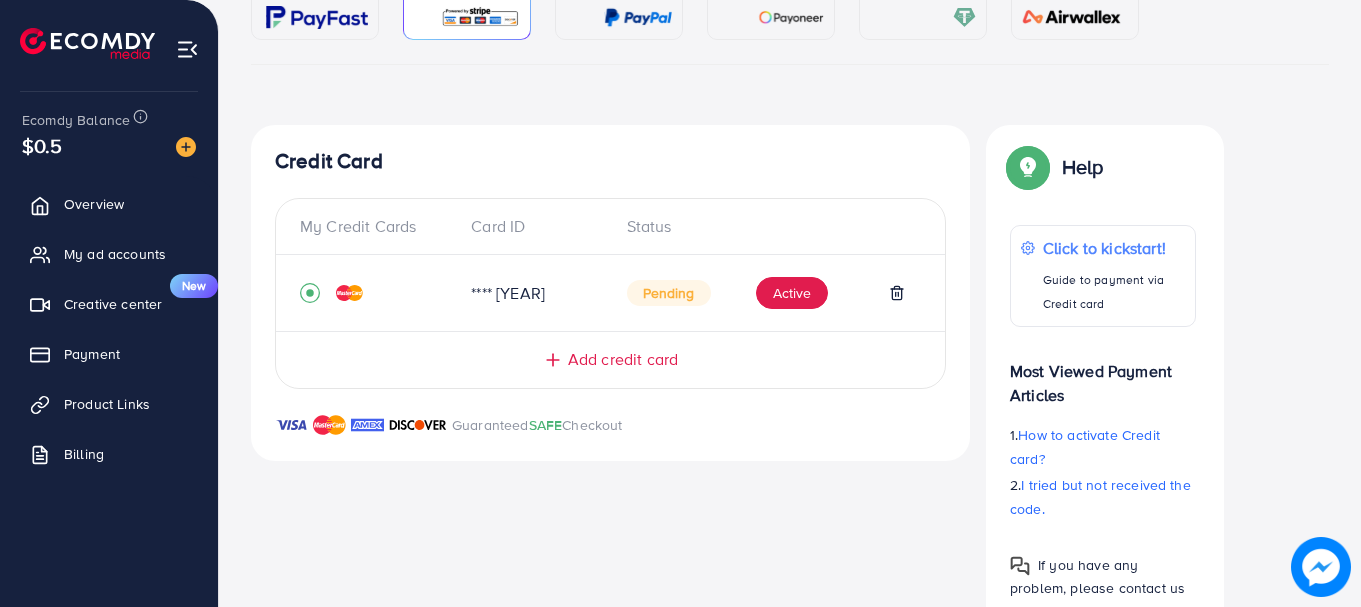 scroll, scrollTop: 327, scrollLeft: 0, axis: vertical 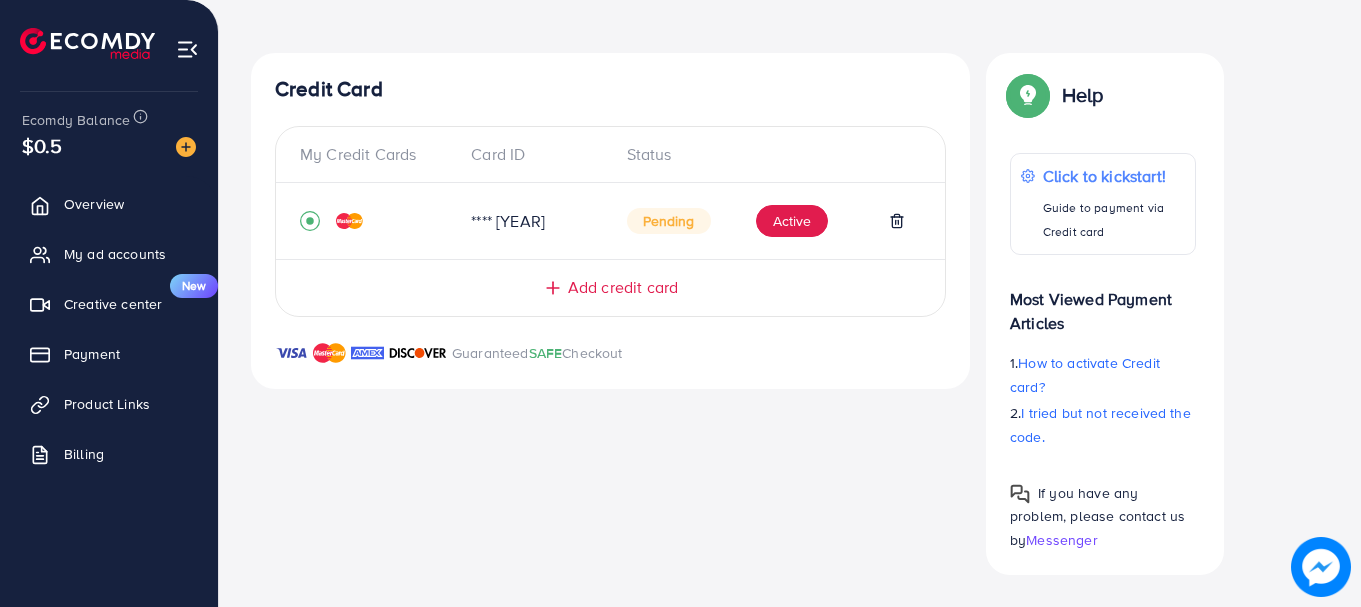 click on "**** [YEAR]" at bounding box center [532, 221] 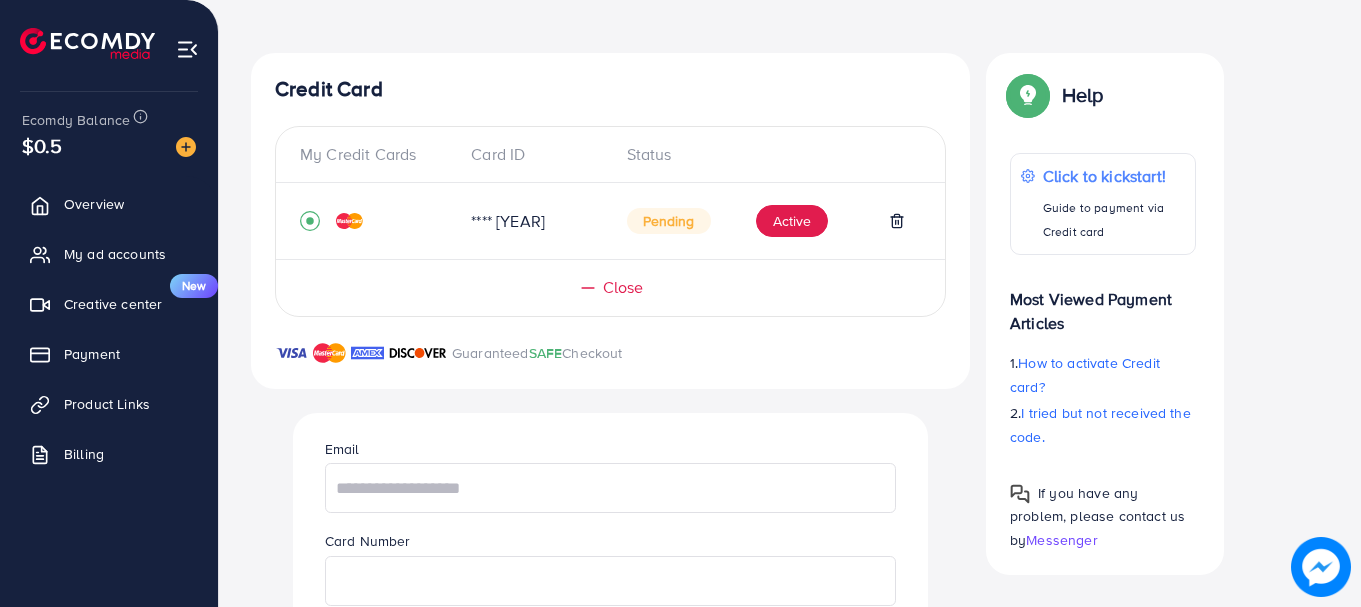 click at bounding box center (377, 221) 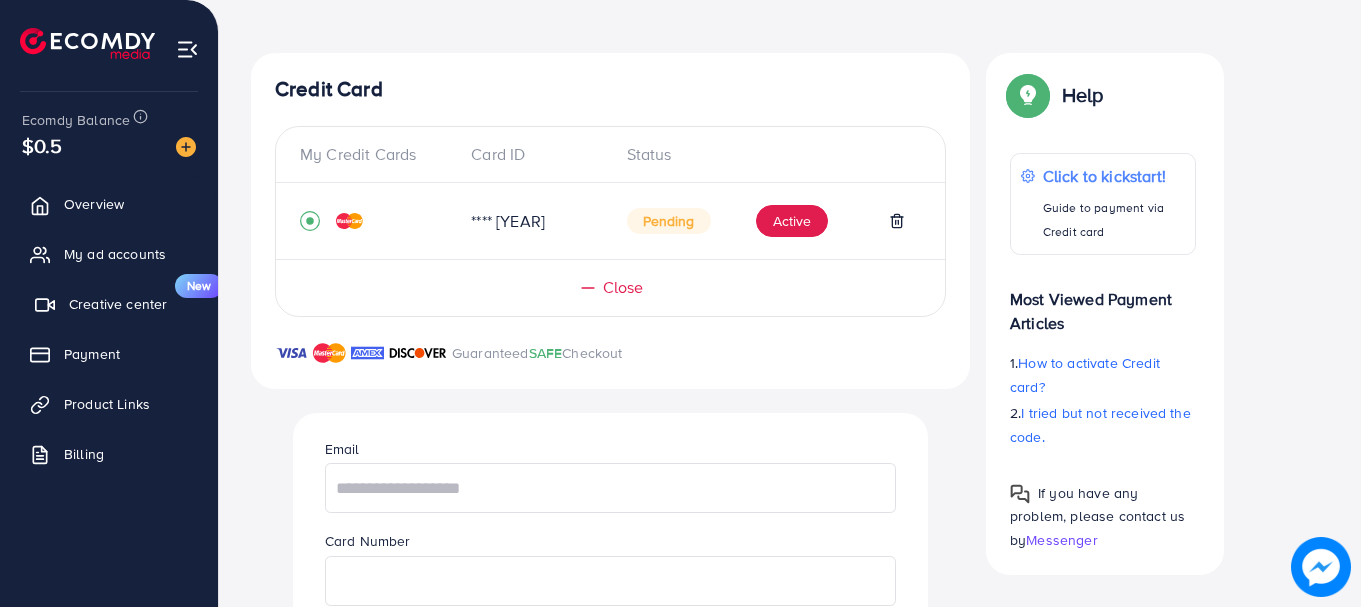 click on "Creative center" at bounding box center [118, 304] 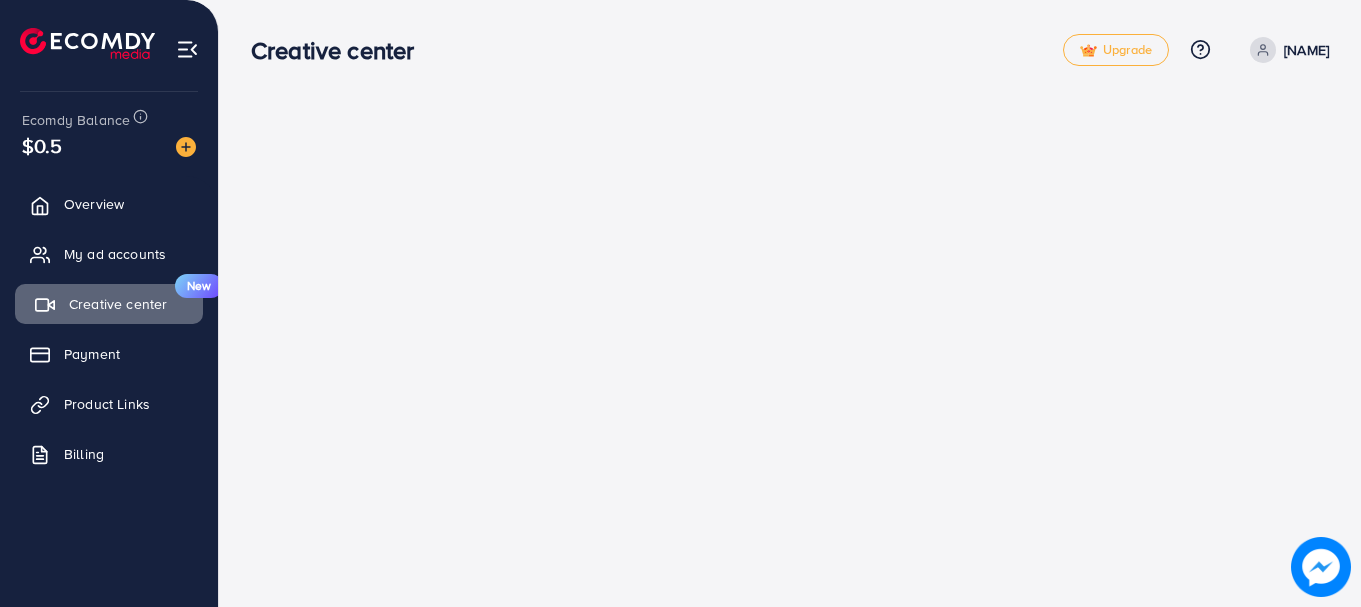 scroll, scrollTop: 0, scrollLeft: 0, axis: both 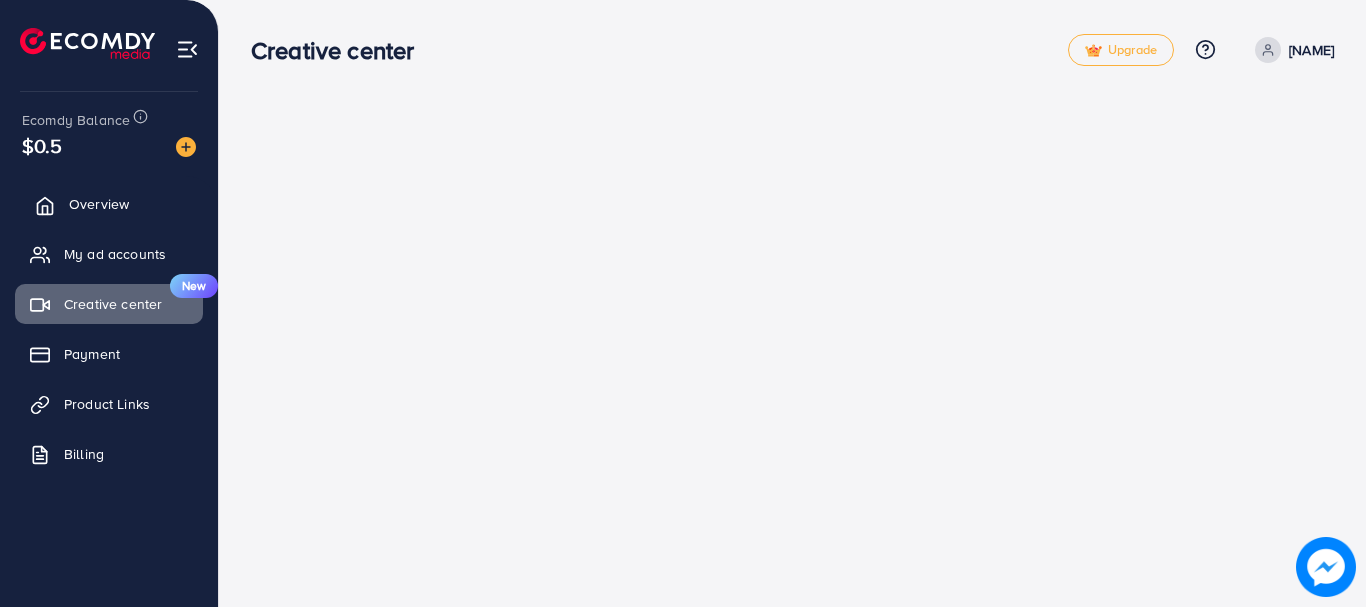 click on "Overview" at bounding box center [99, 204] 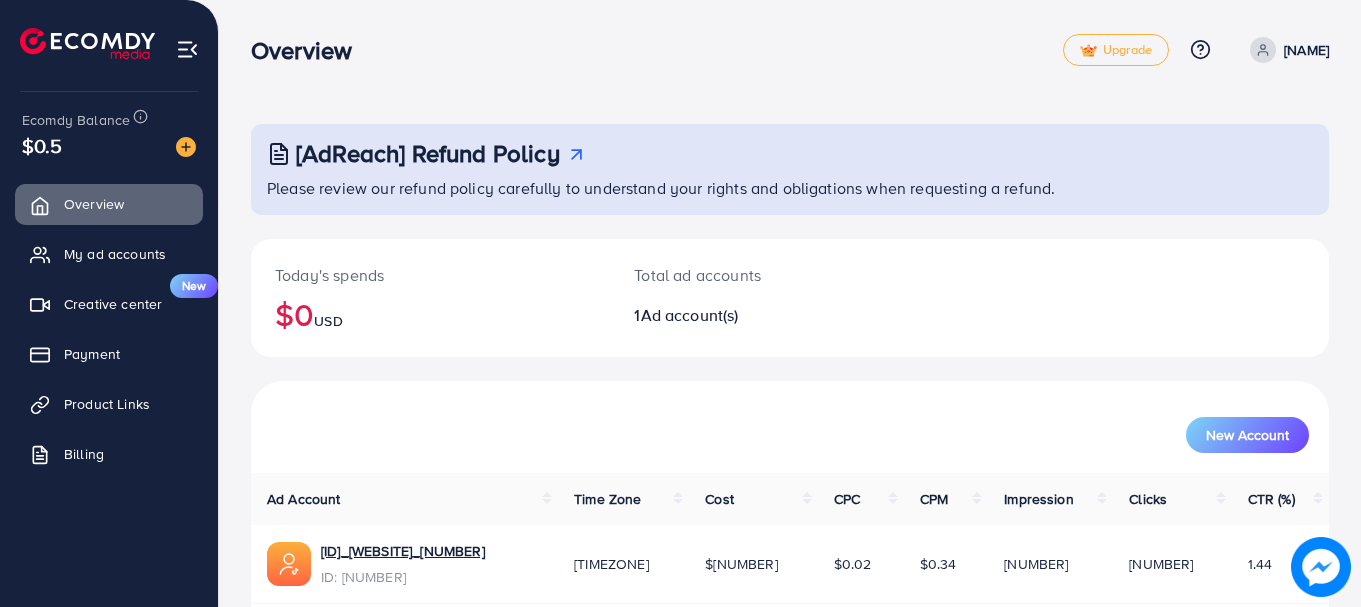 click 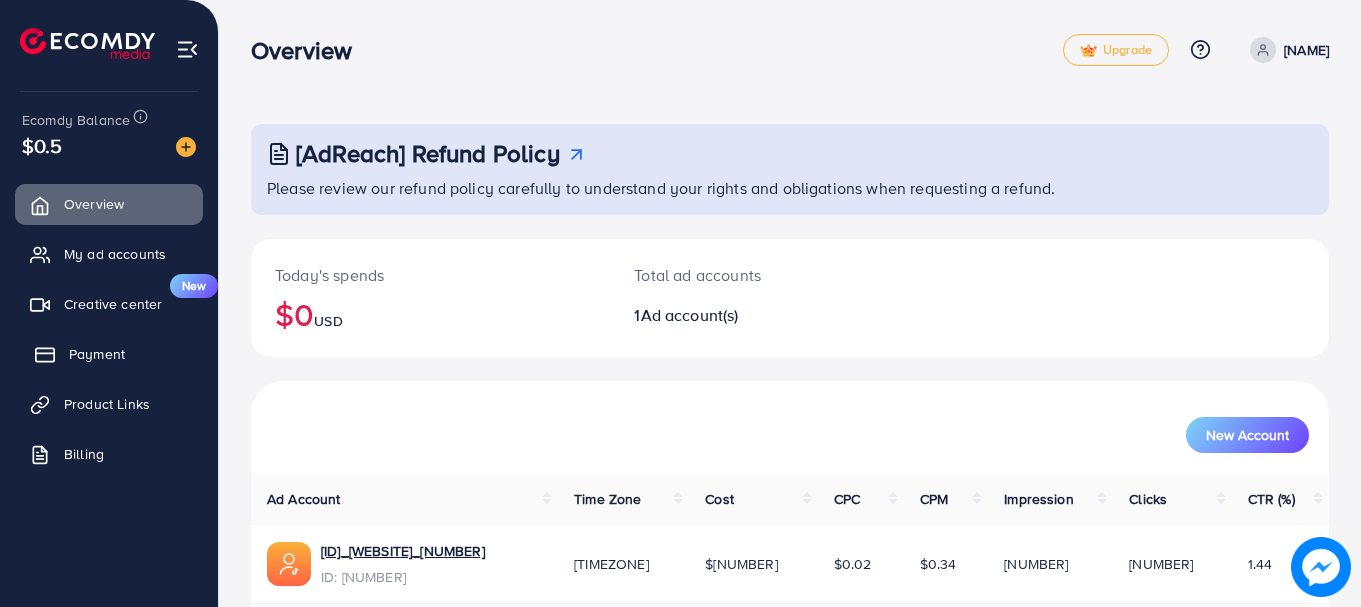 click on "Payment" at bounding box center [97, 354] 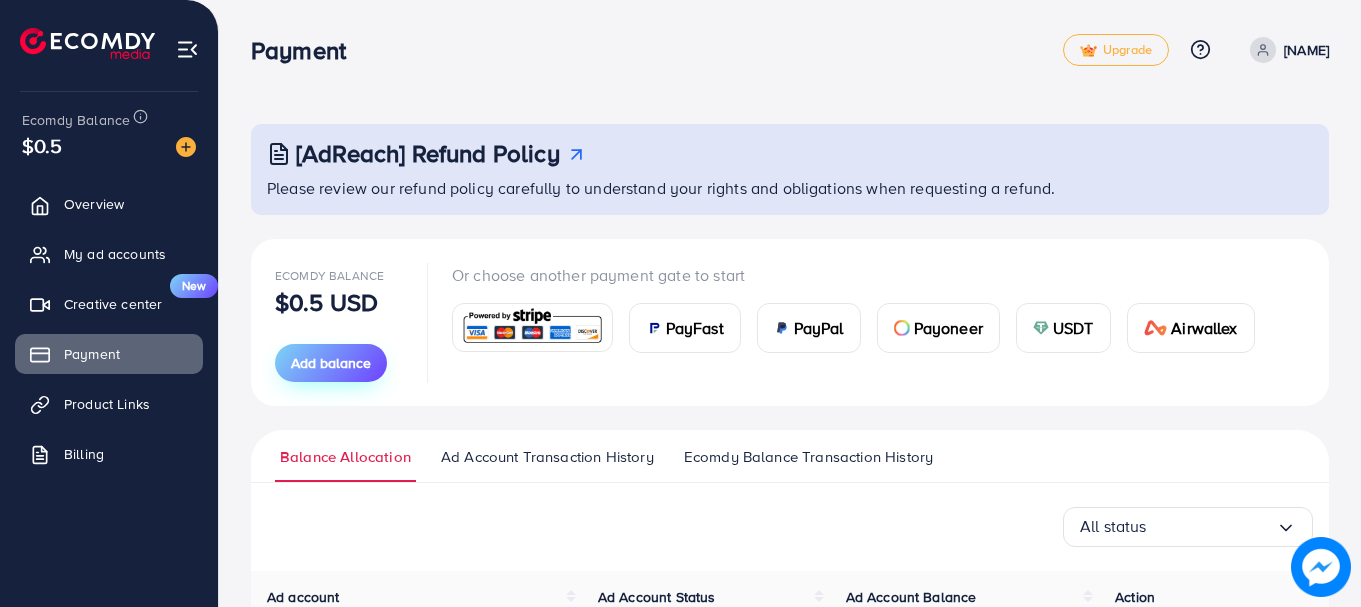 click on "Add balance" at bounding box center [331, 363] 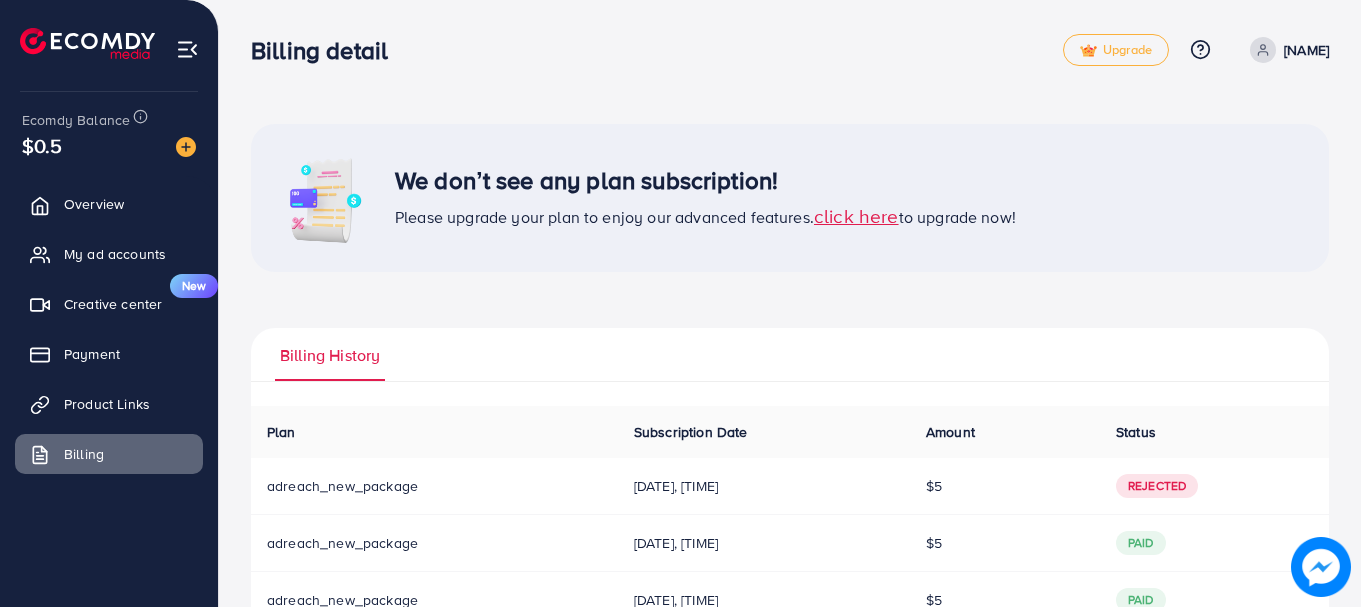 click on "click here" at bounding box center [856, 215] 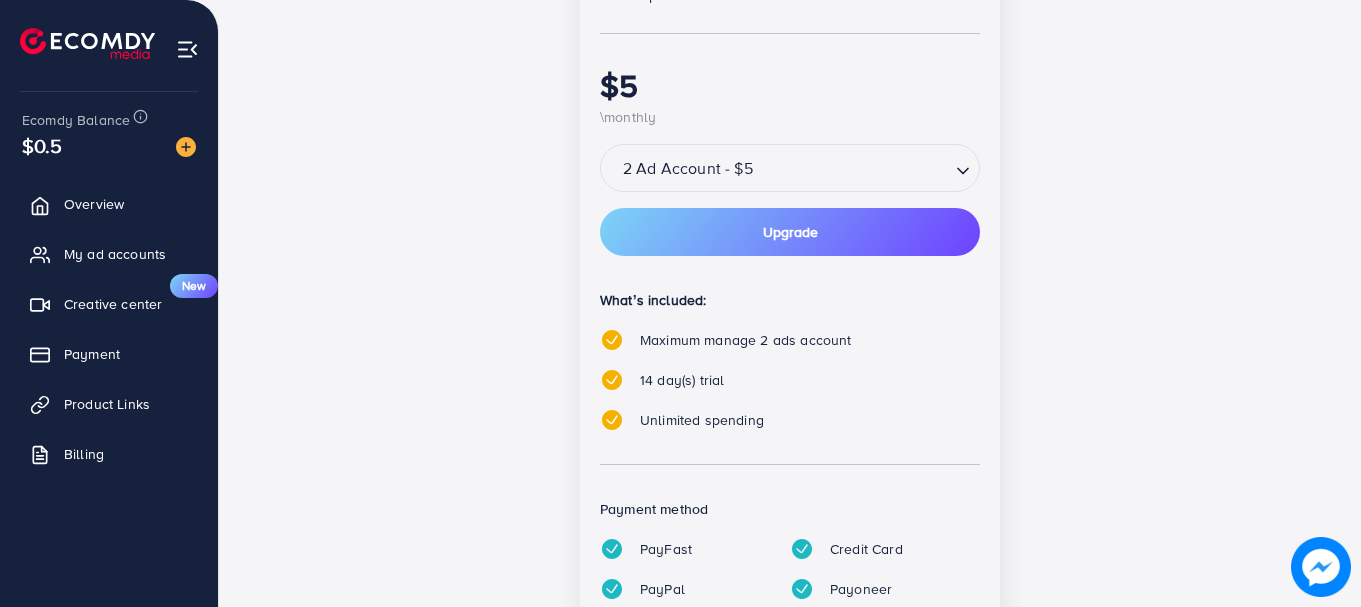scroll, scrollTop: 425, scrollLeft: 0, axis: vertical 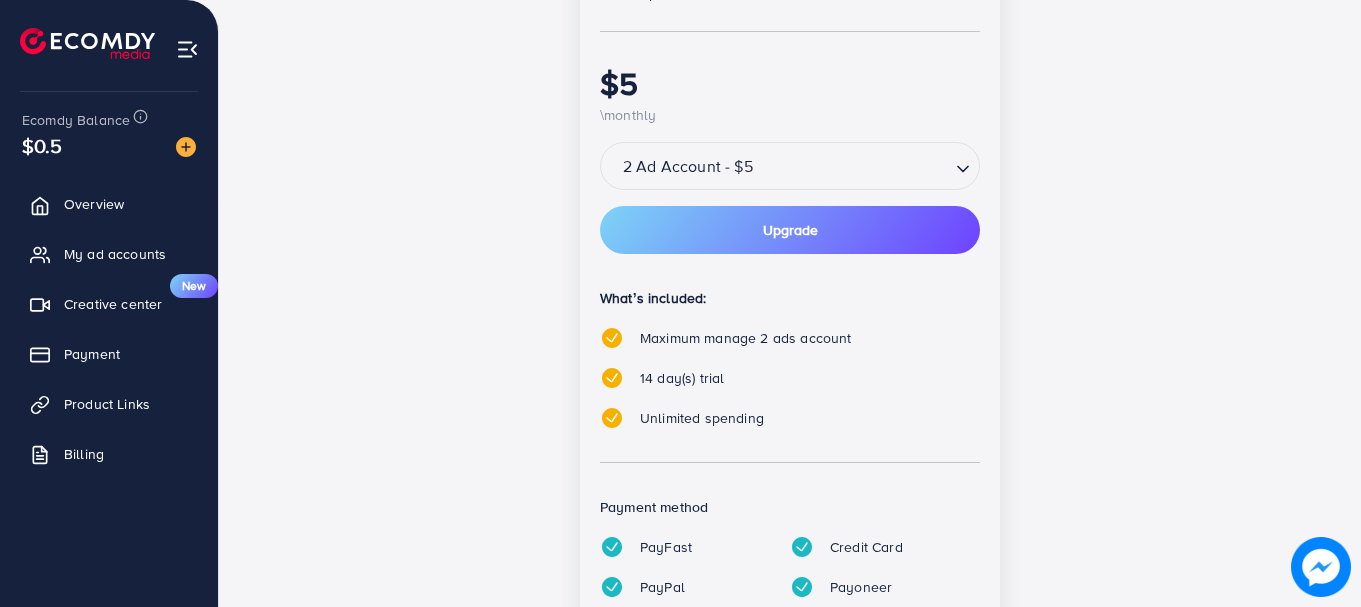 click on "Loading..." at bounding box center [964, 166] 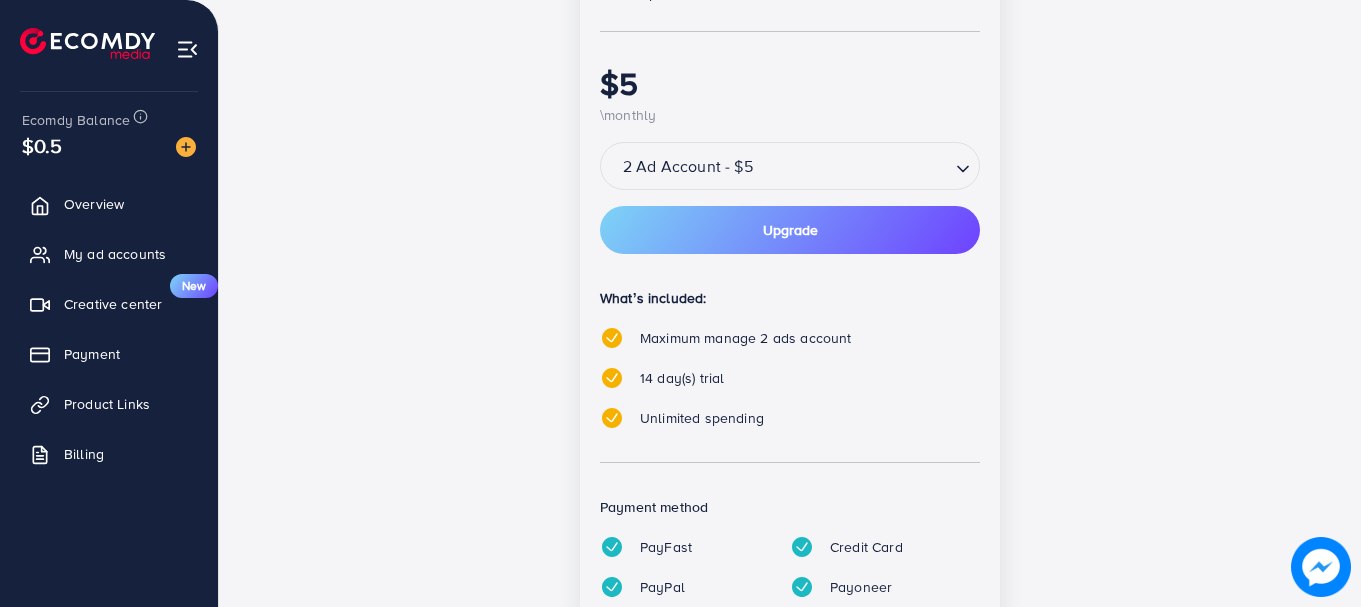 click on "popular   Partnership Member   Perfect plan for Starters   $5   \monthly
2 Ad Account - $5
Loading...     adreach_new_package        Upgrade   What’s included:   Maximum manage 2 ads account   14 day(s) trial   Unlimited spending   Payment method   PayFast   Credit Card   PayPal   Payoneer   USDT   Airwallex" at bounding box center (790, 285) 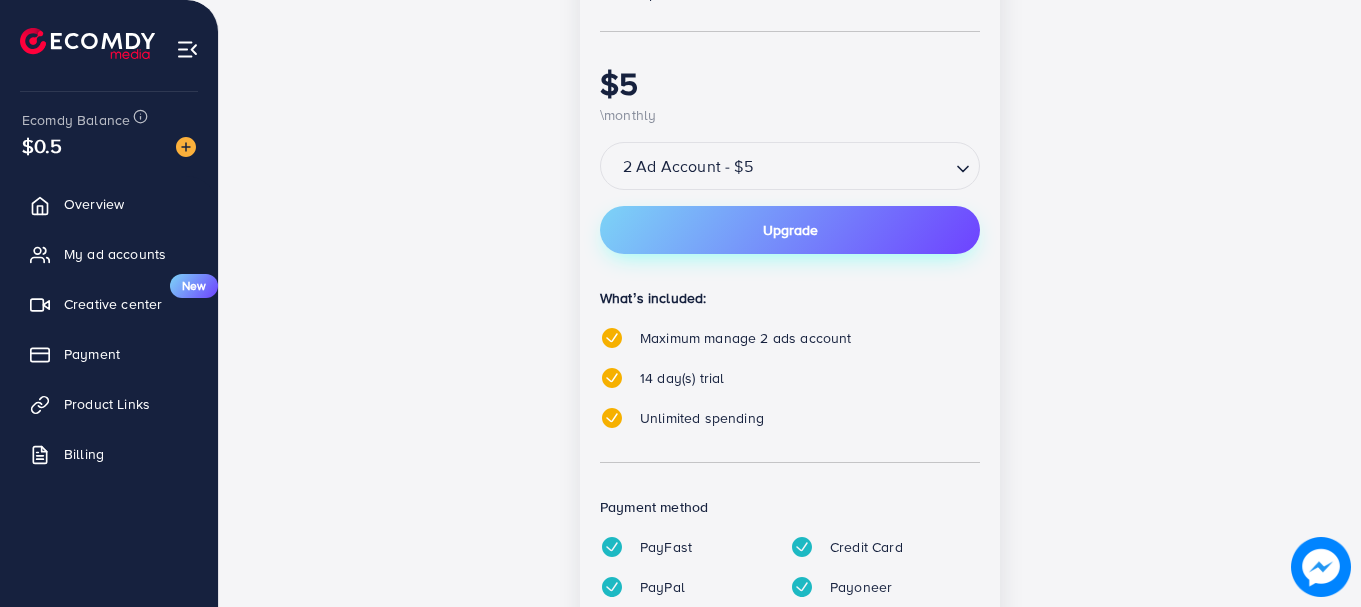 click on "Upgrade" at bounding box center [790, 230] 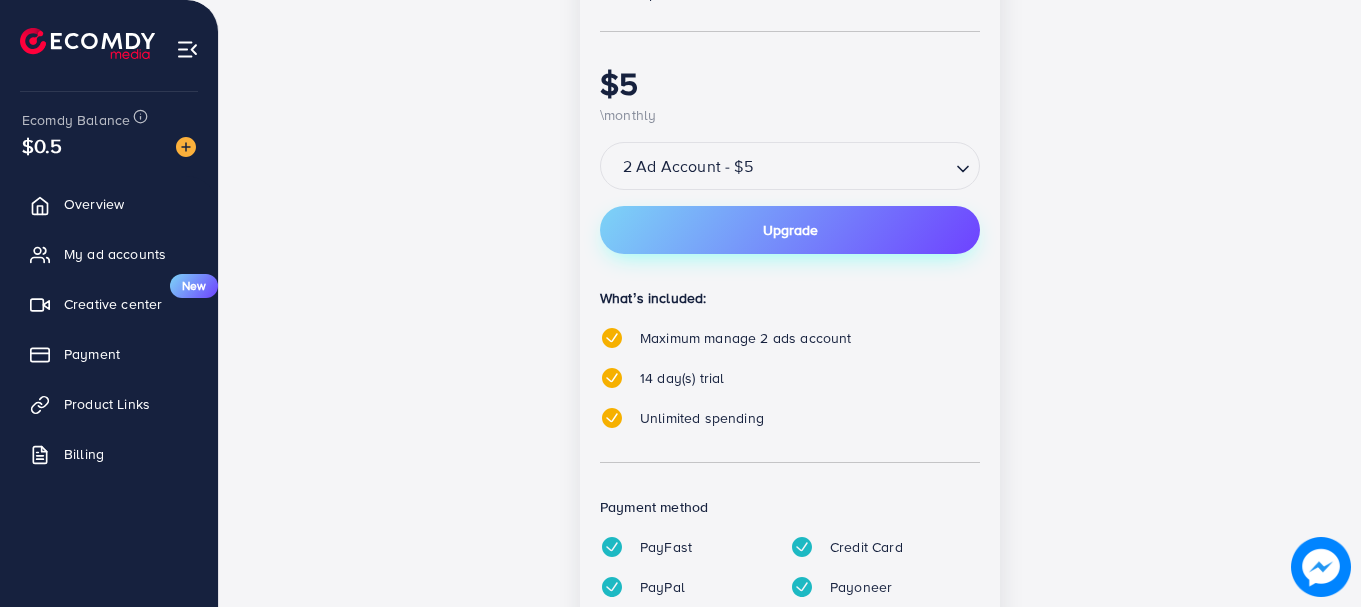 scroll, scrollTop: 0, scrollLeft: 0, axis: both 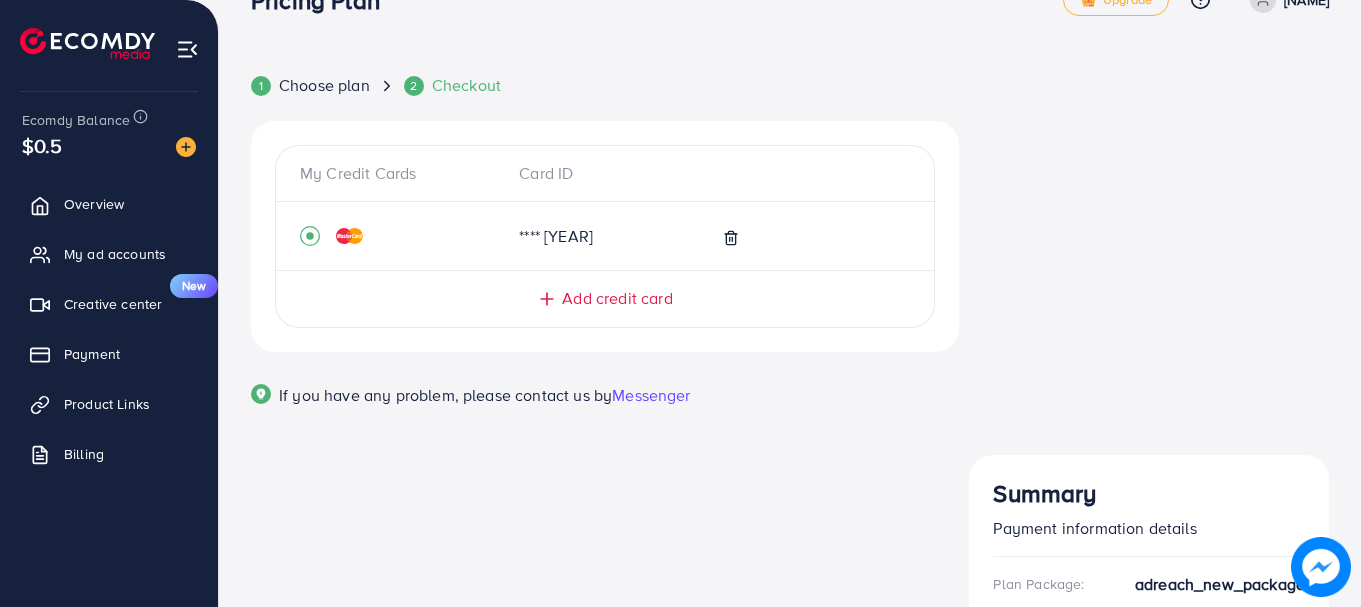 click on "Start Plan" at bounding box center (1149, 778) 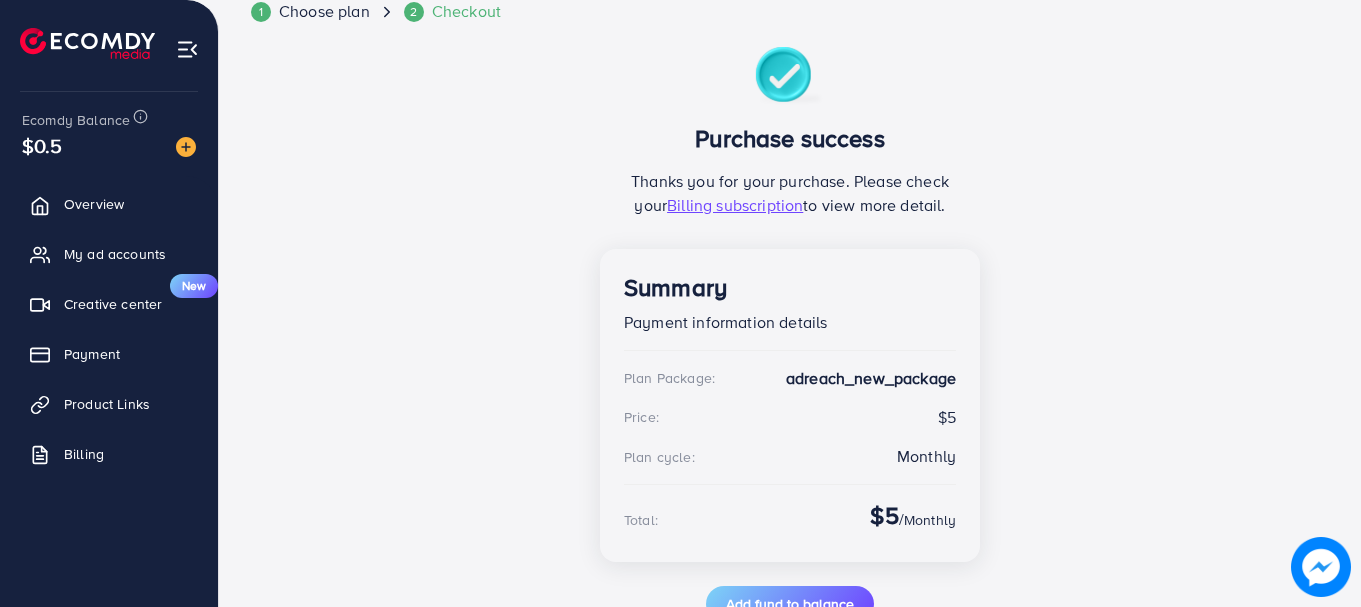 scroll, scrollTop: 187, scrollLeft: 0, axis: vertical 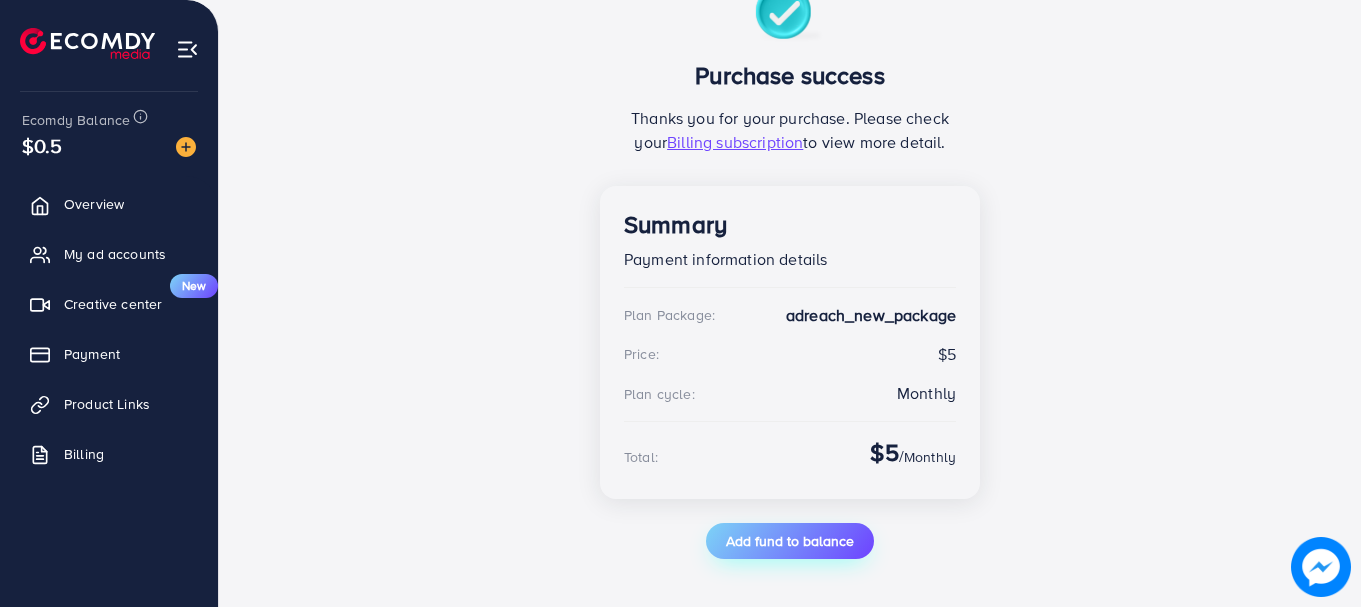 click on "Add fund to balance" at bounding box center (790, 541) 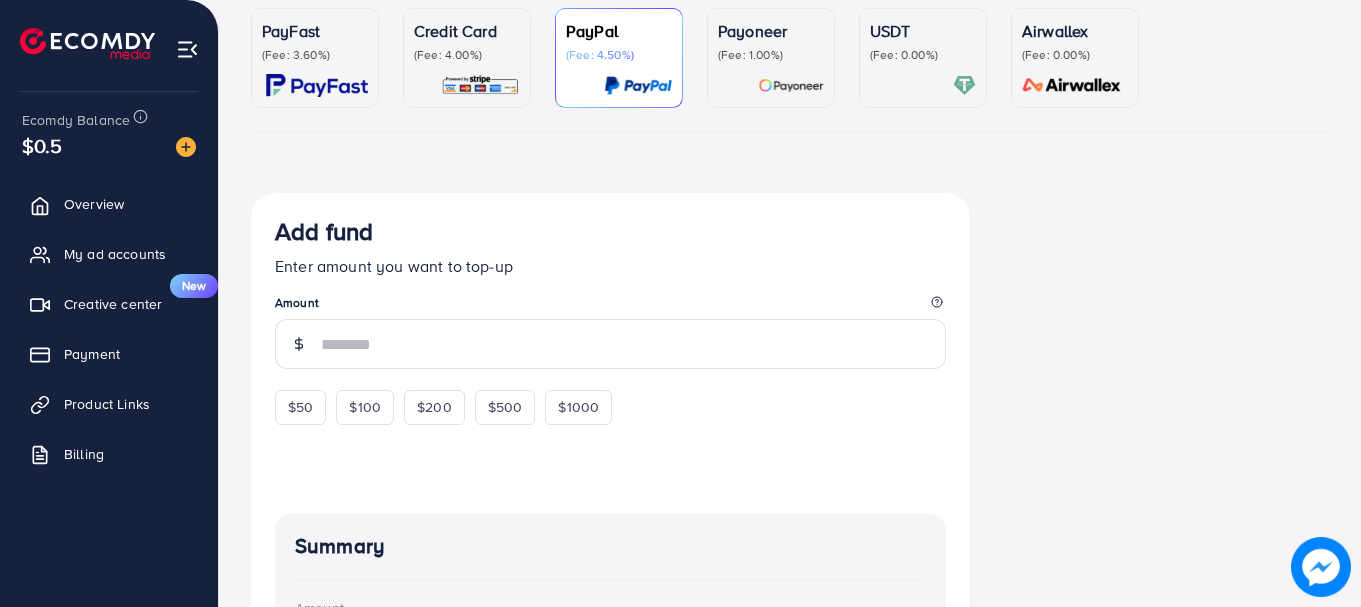 scroll, scrollTop: 0, scrollLeft: 0, axis: both 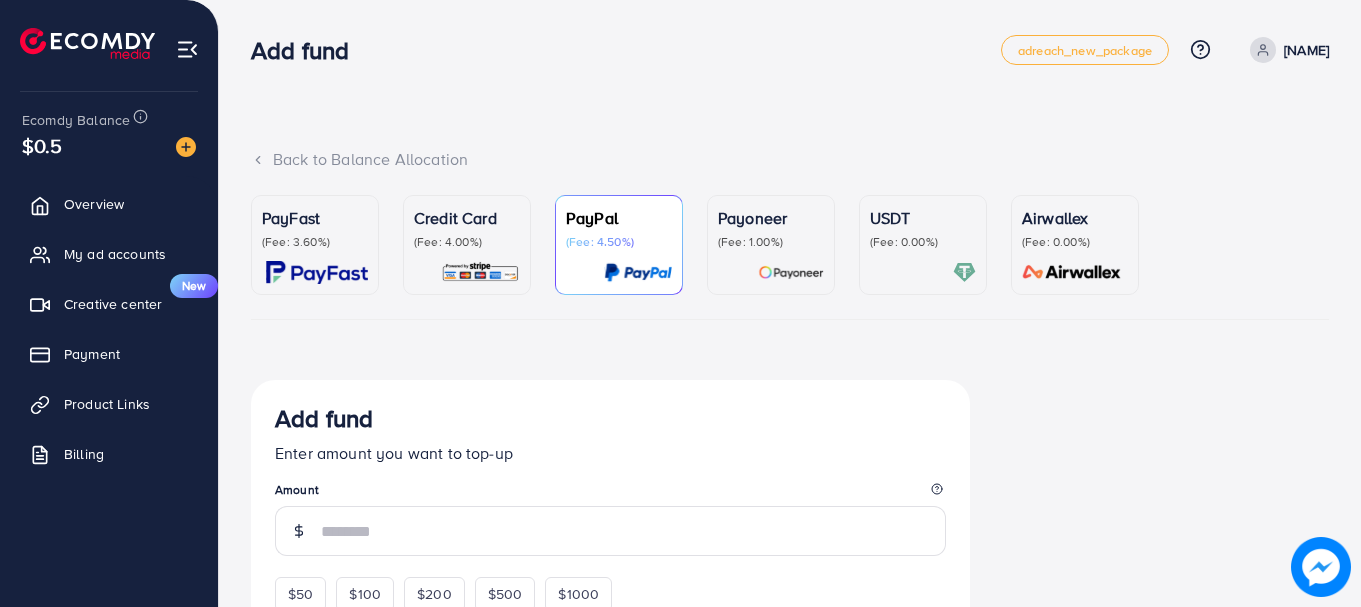 click at bounding box center [467, 272] 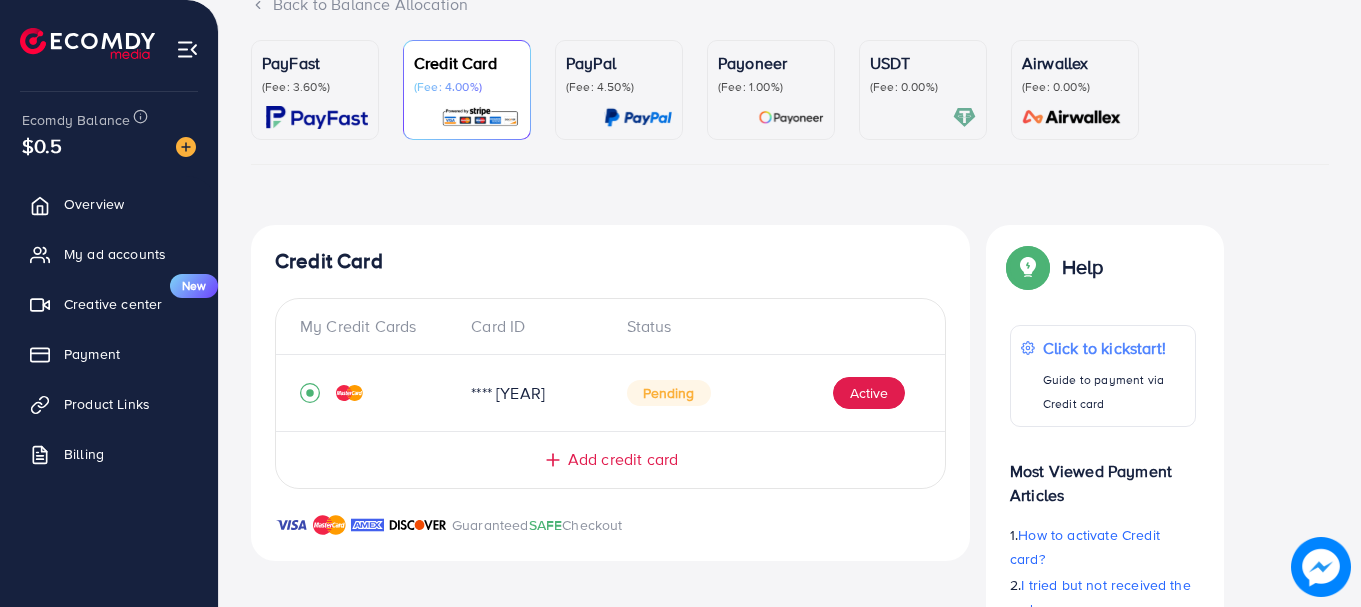 scroll, scrollTop: 0, scrollLeft: 0, axis: both 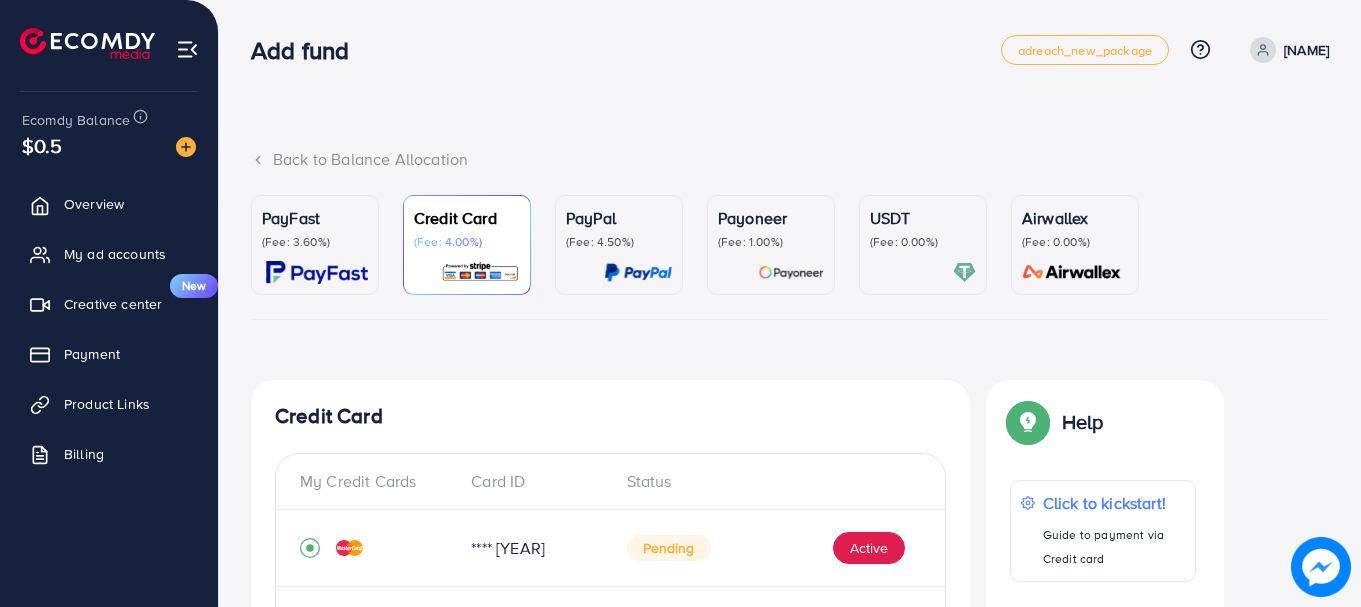 click at bounding box center (638, 272) 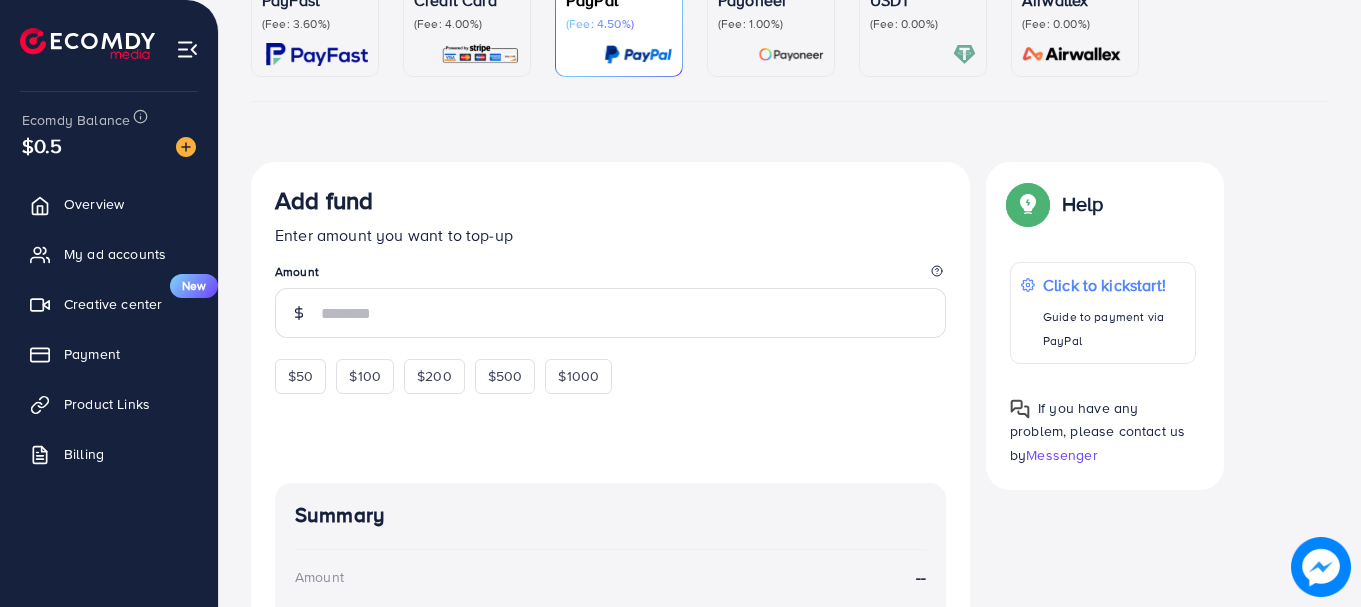 scroll, scrollTop: 221, scrollLeft: 0, axis: vertical 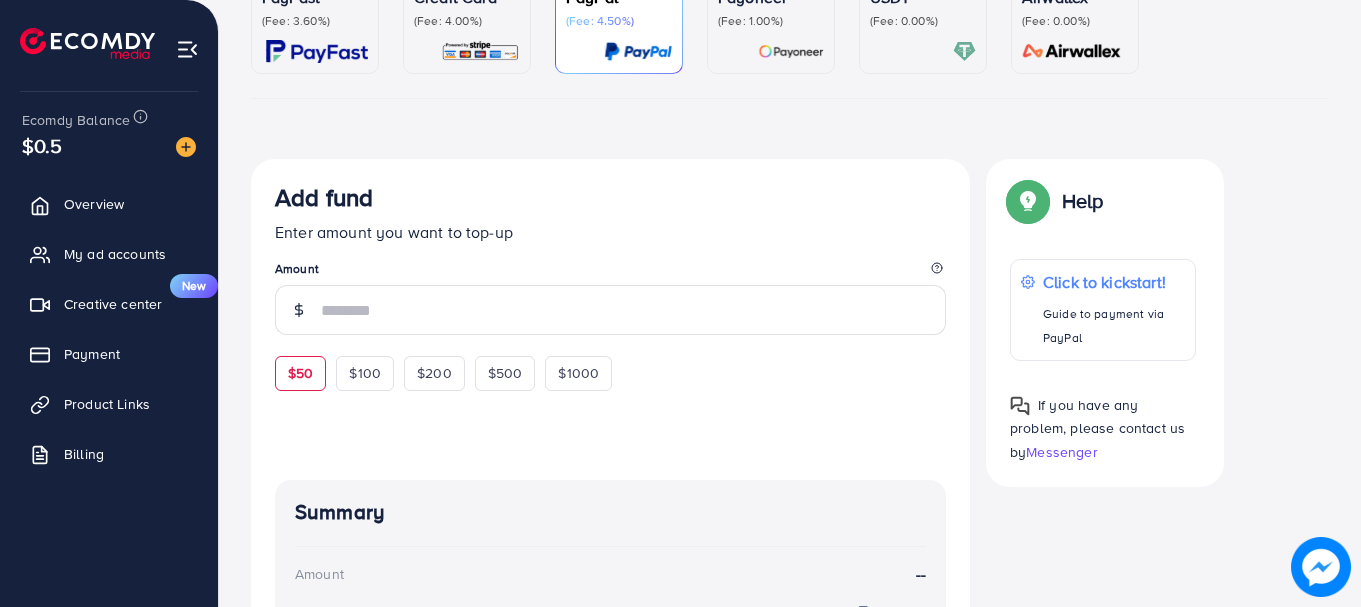 click on "$50" at bounding box center [300, 373] 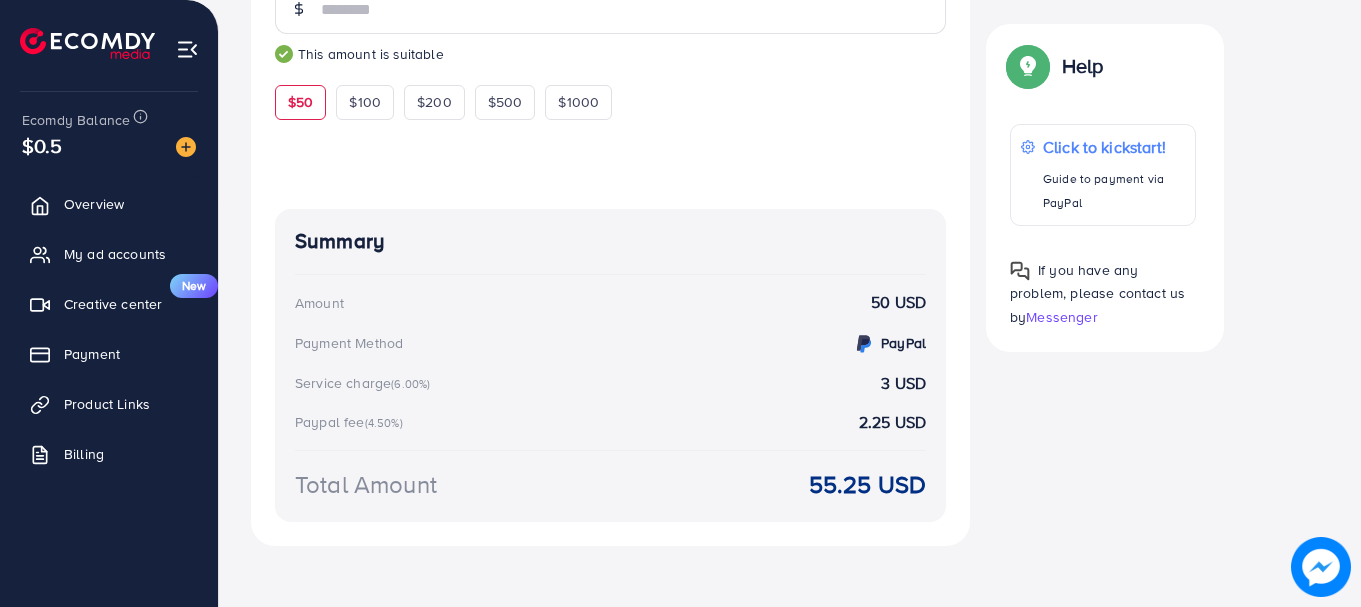 scroll, scrollTop: 533, scrollLeft: 0, axis: vertical 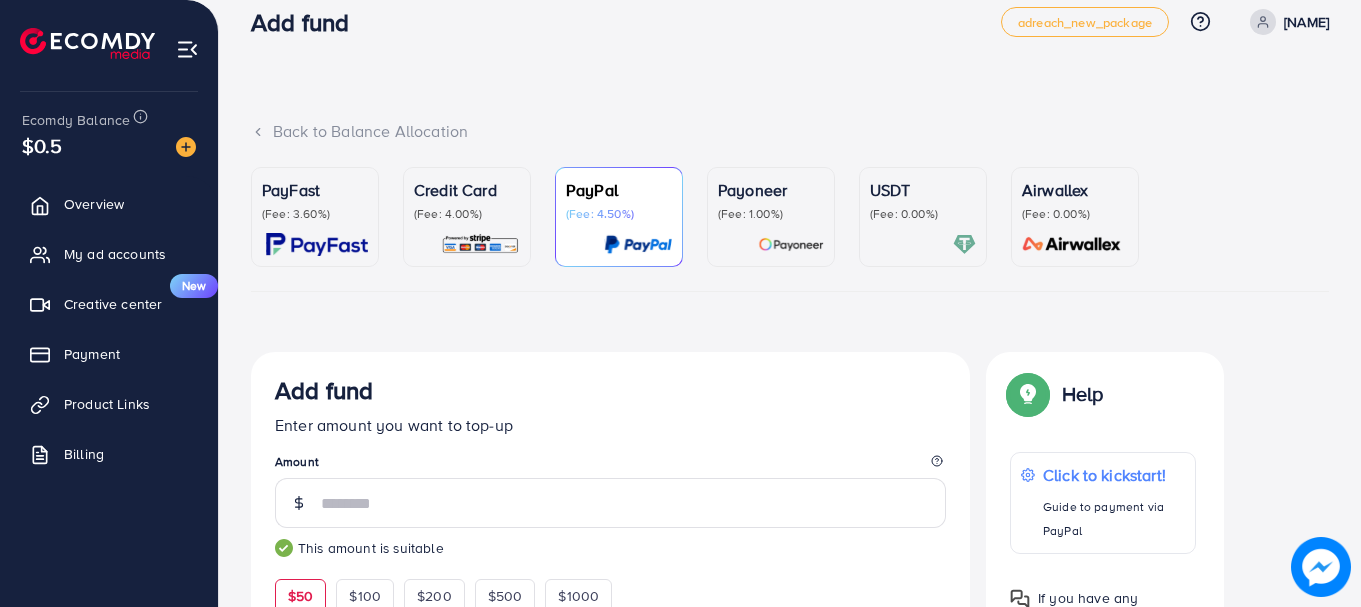 click on "(Fee: 4.00%)" at bounding box center (467, 214) 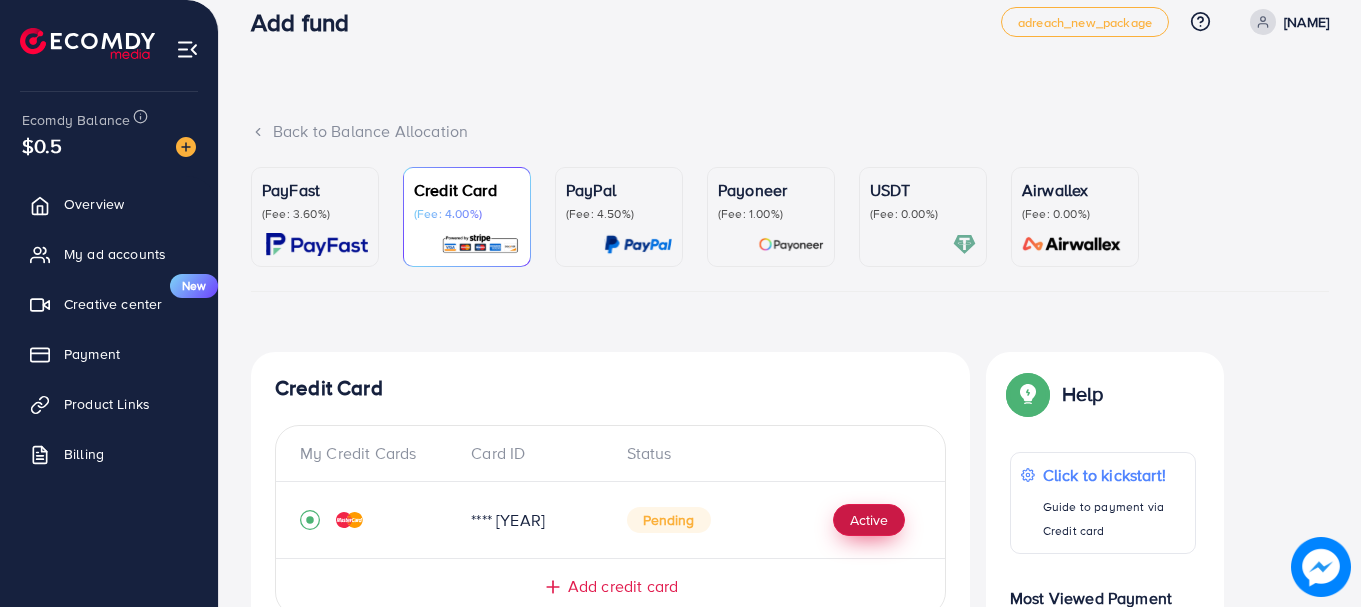 click on "Active" at bounding box center [869, 520] 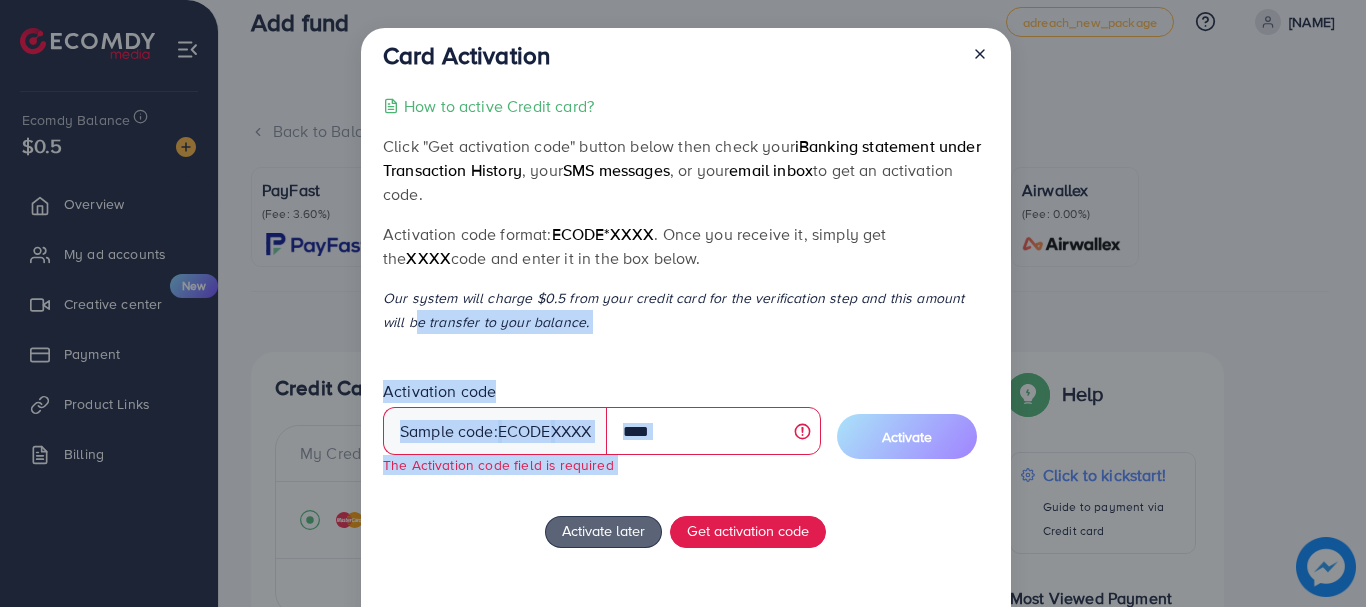 drag, startPoint x: 1004, startPoint y: 286, endPoint x: 1001, endPoint y: 387, distance: 101.04455 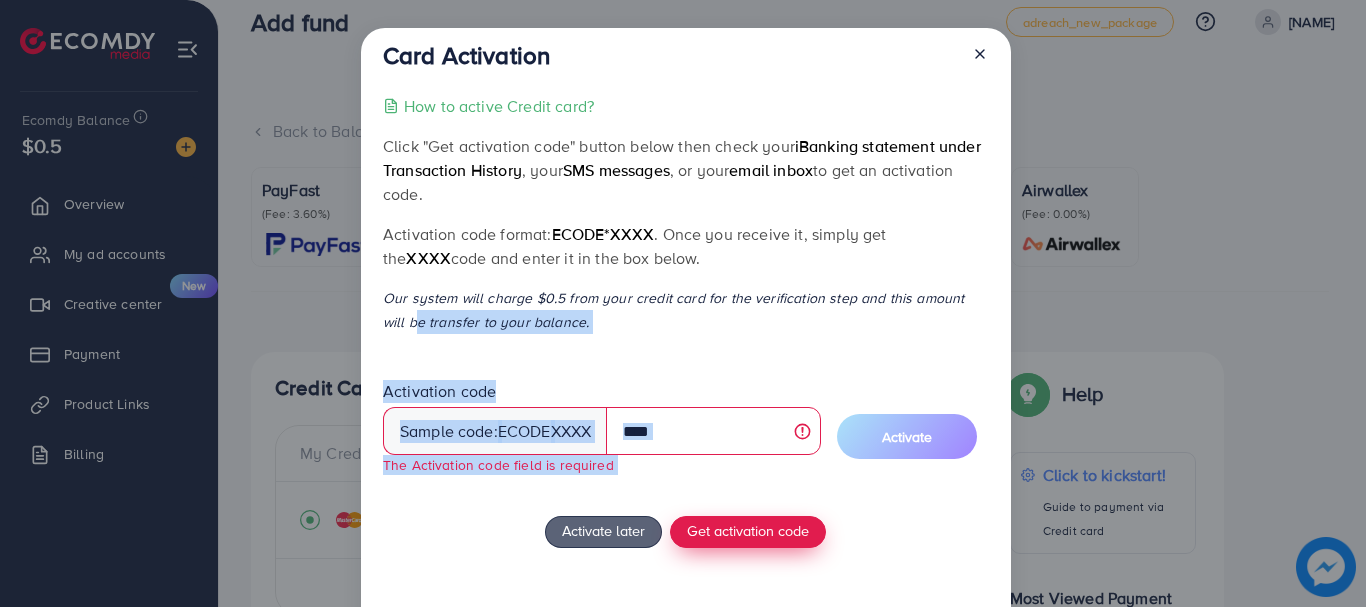 click on "Get activation code" at bounding box center (748, 530) 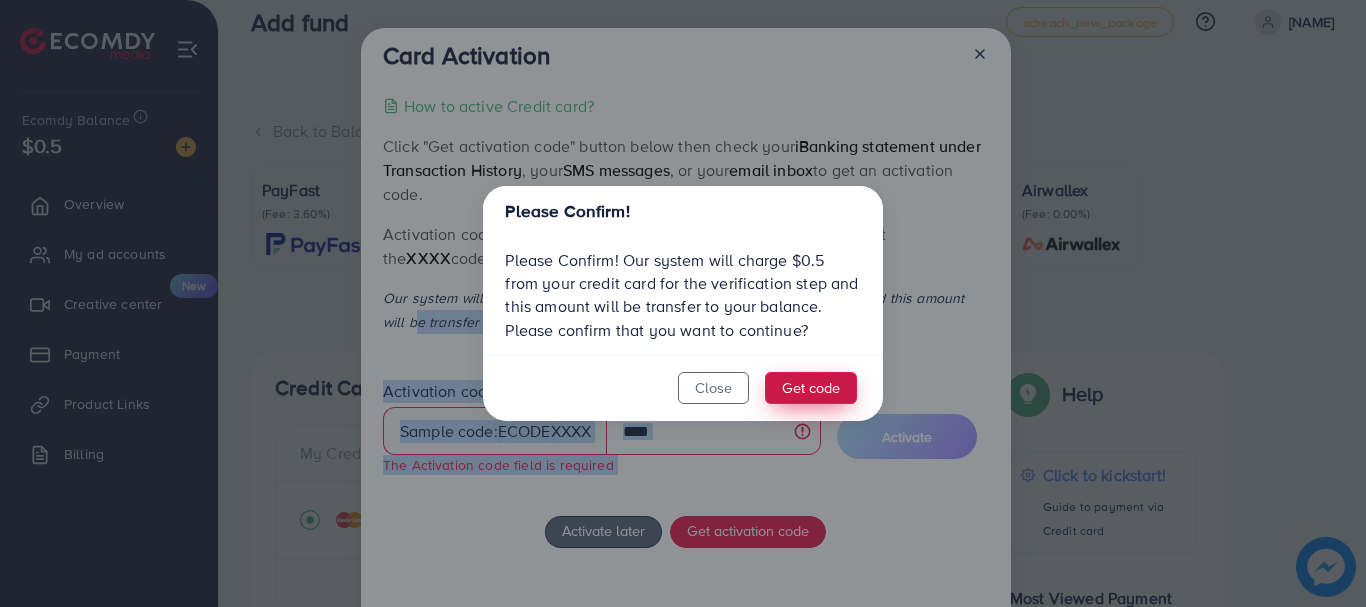 click on "Get code" at bounding box center [811, 388] 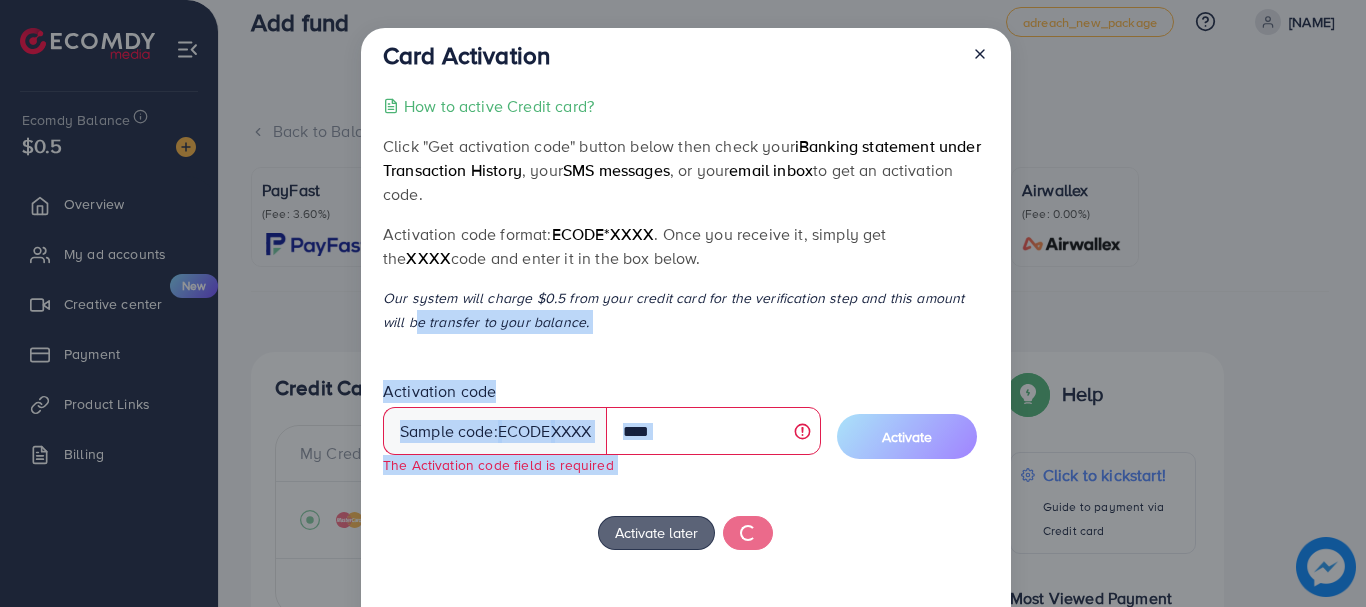 scroll, scrollTop: 28, scrollLeft: 0, axis: vertical 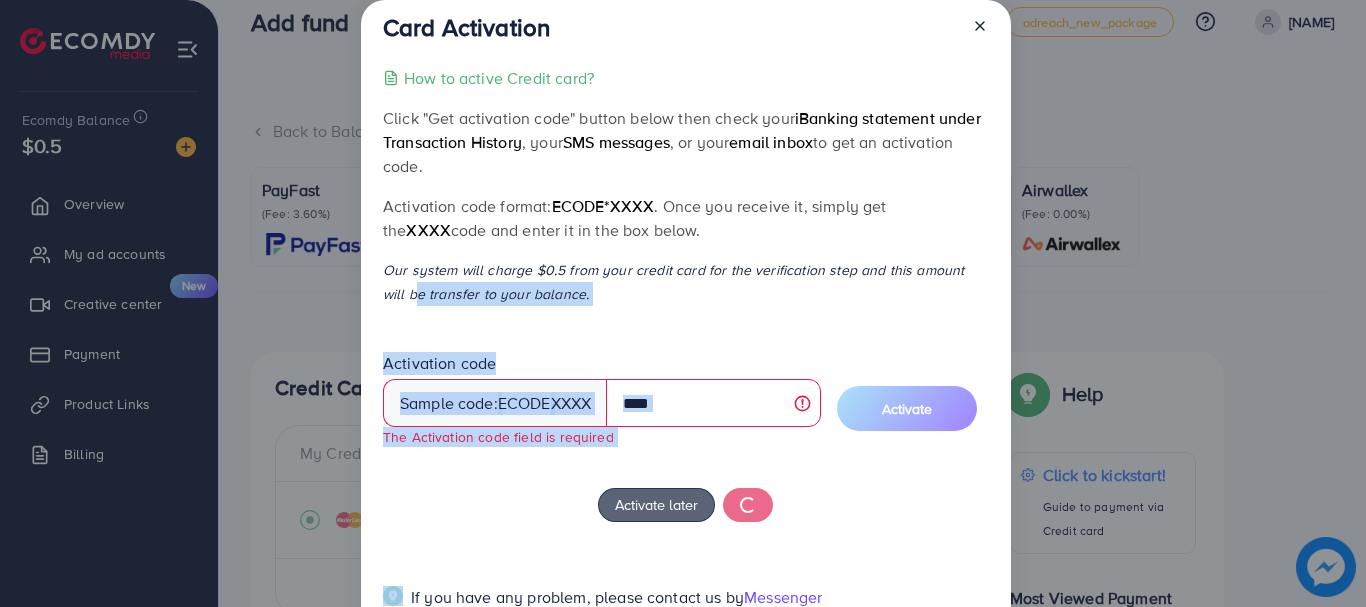 click at bounding box center [713, 403] 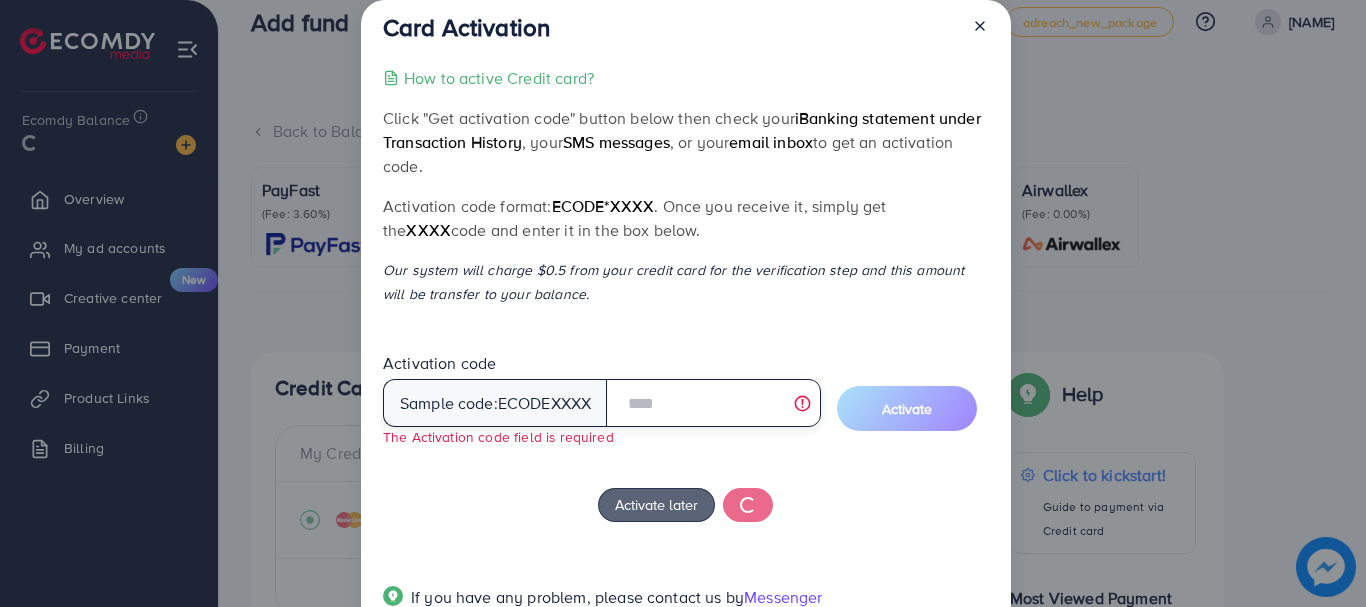 click at bounding box center [713, 403] 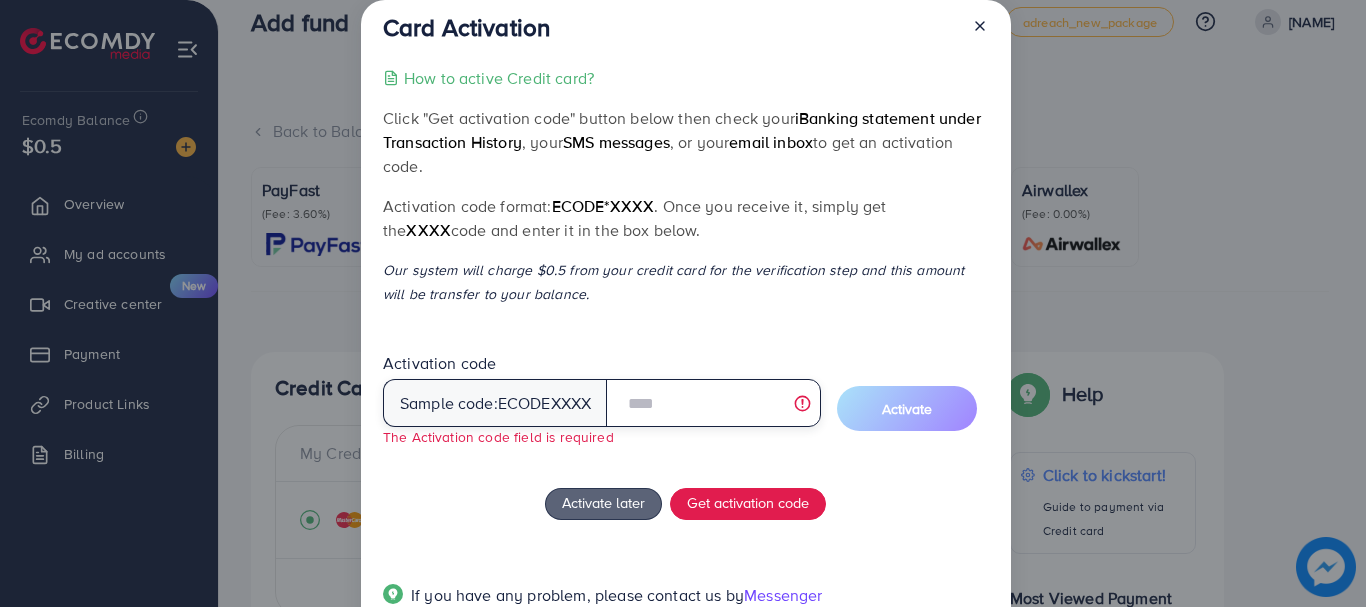 click at bounding box center (713, 403) 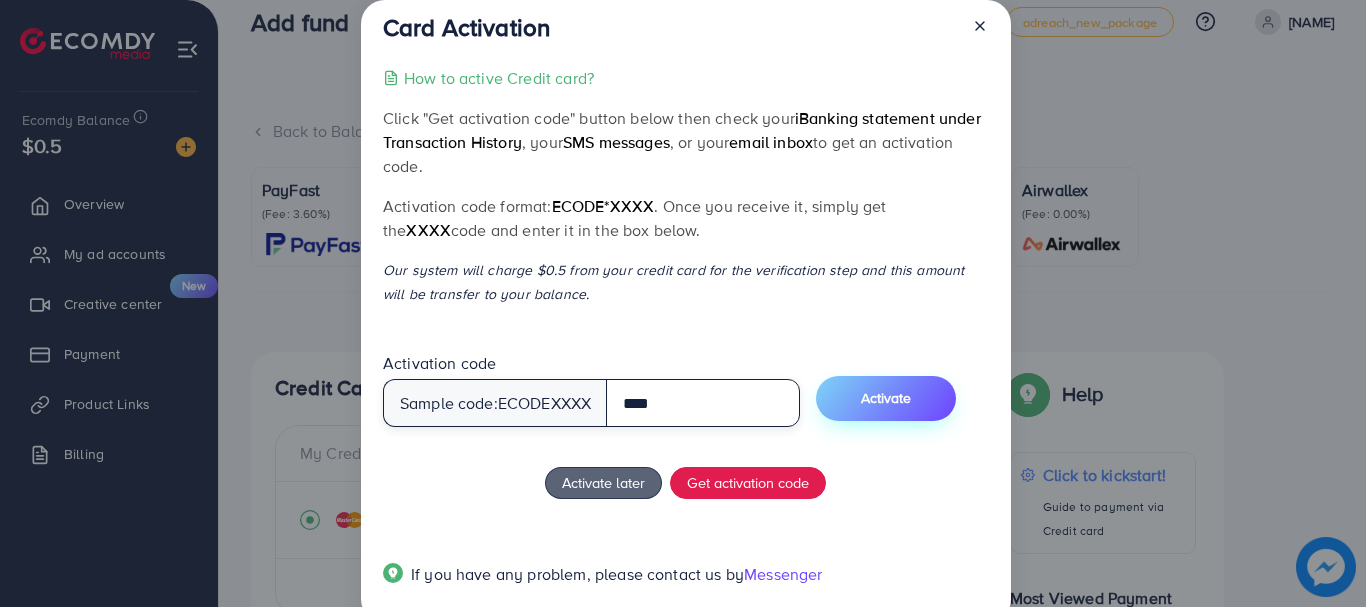 type on "****" 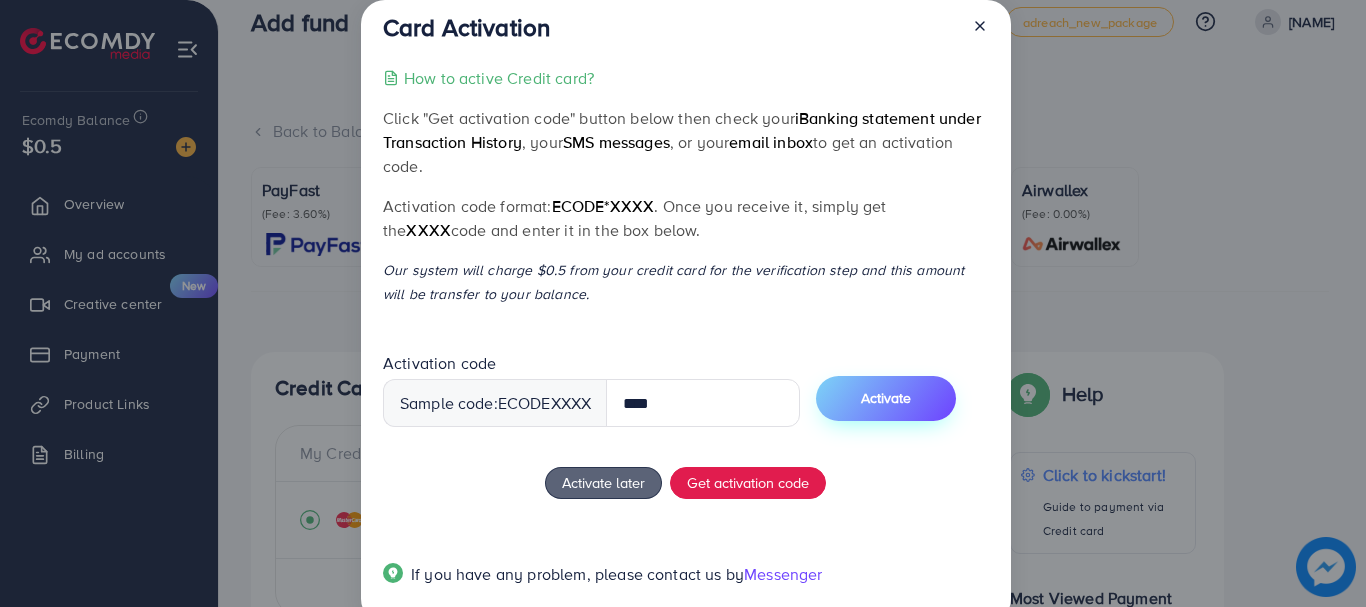 click on "Activate" at bounding box center (886, 398) 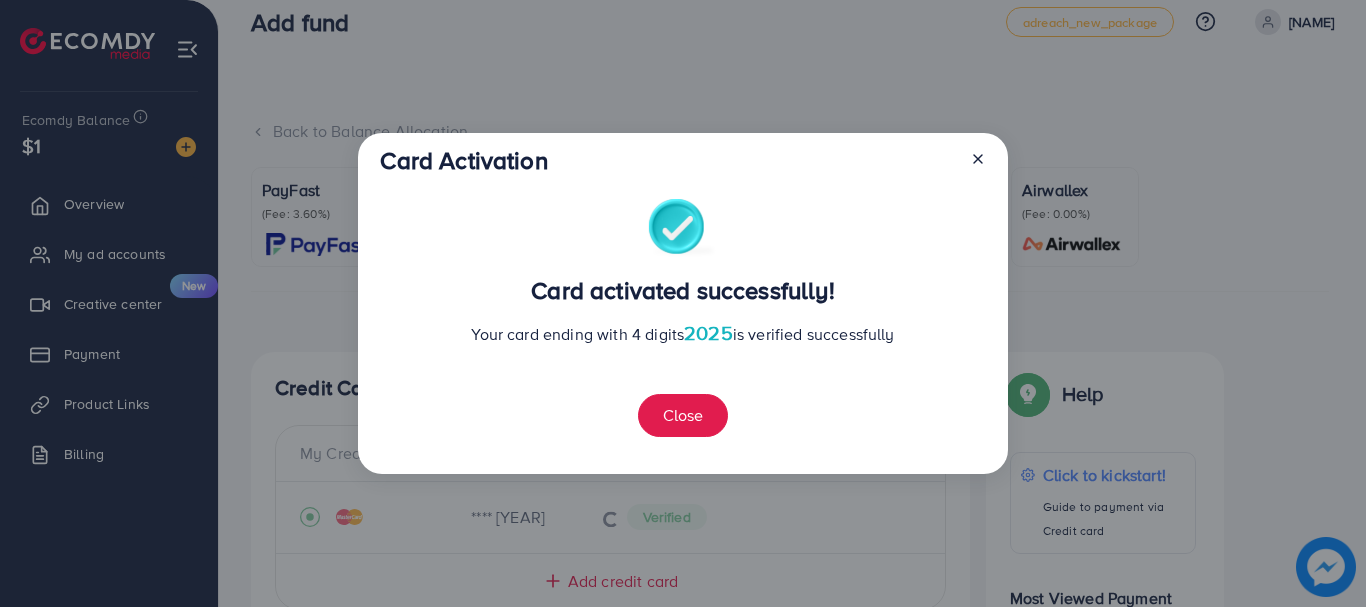 scroll, scrollTop: 582, scrollLeft: 0, axis: vertical 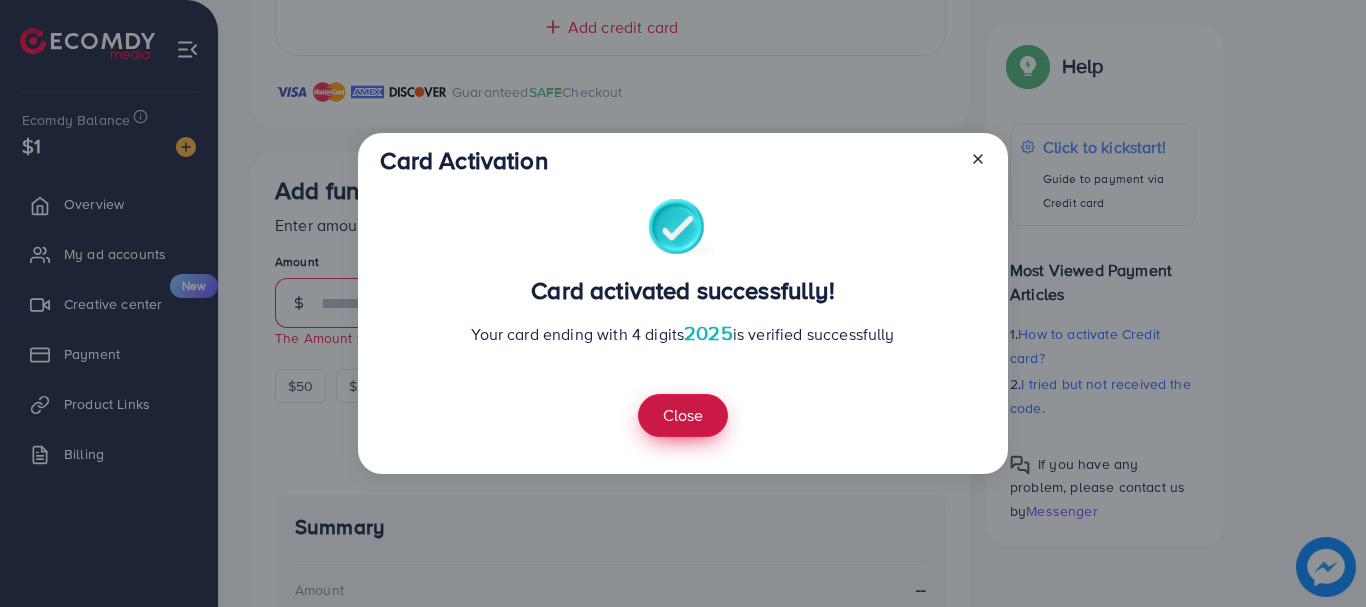 click on "Close" at bounding box center [683, 415] 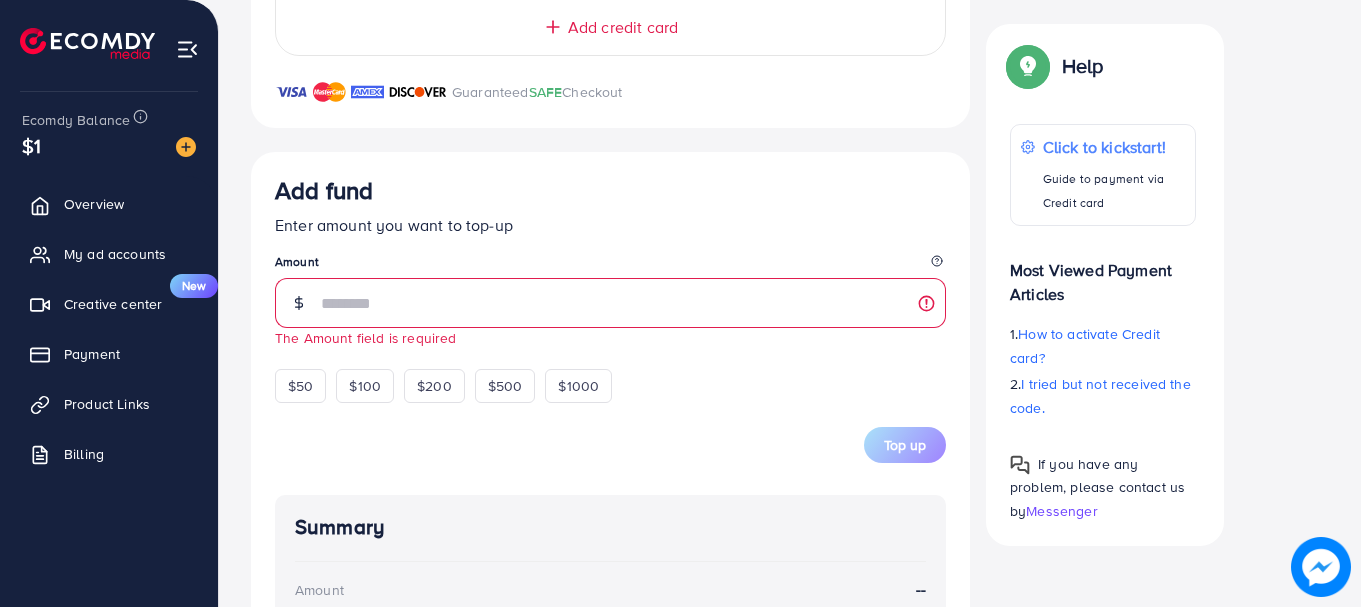 drag, startPoint x: 1357, startPoint y: 431, endPoint x: 1365, endPoint y: 405, distance: 27.202942 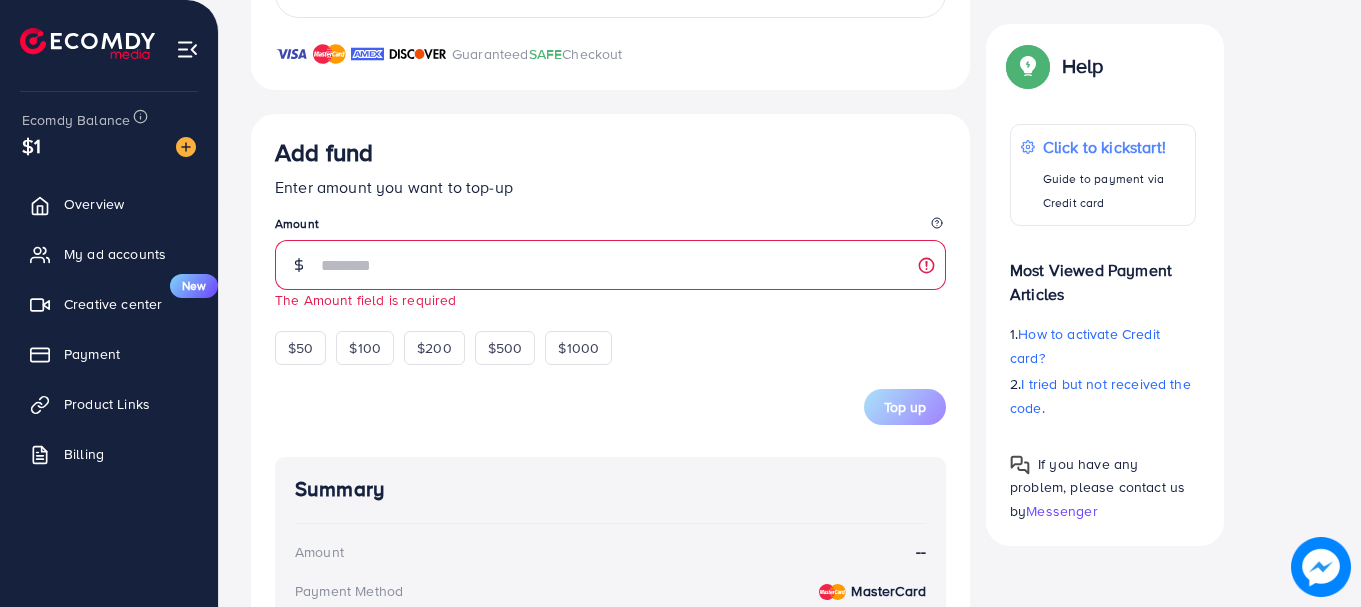 scroll, scrollTop: 623, scrollLeft: 0, axis: vertical 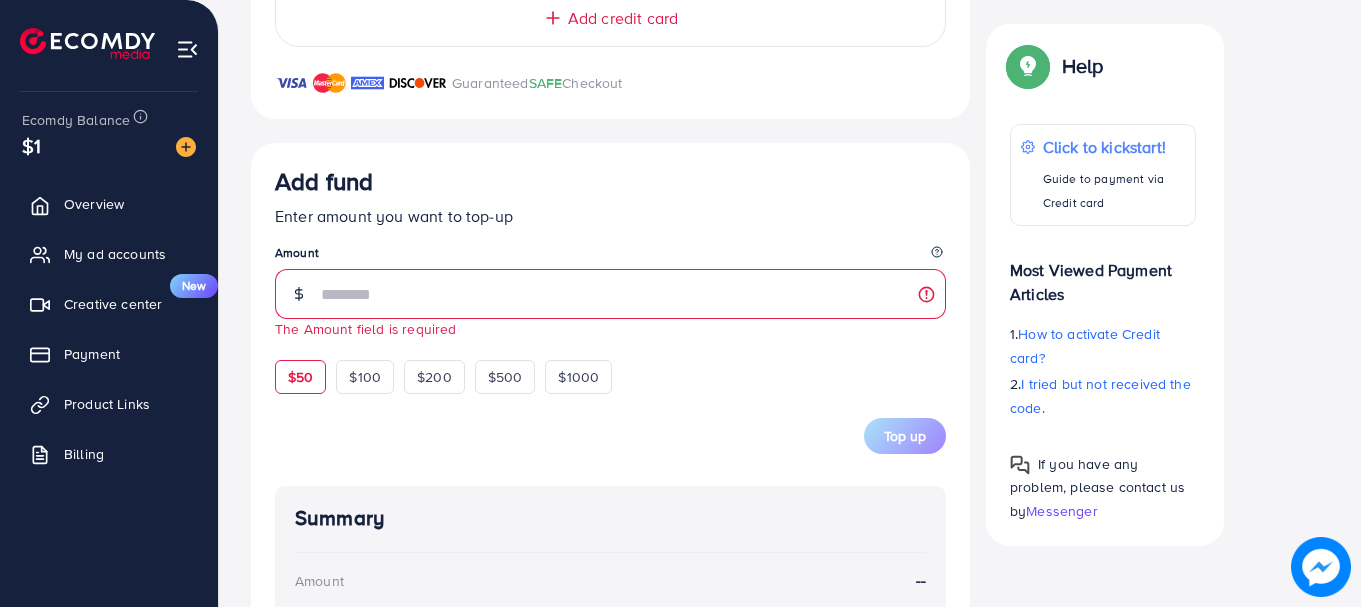 click on "$50" at bounding box center [300, 377] 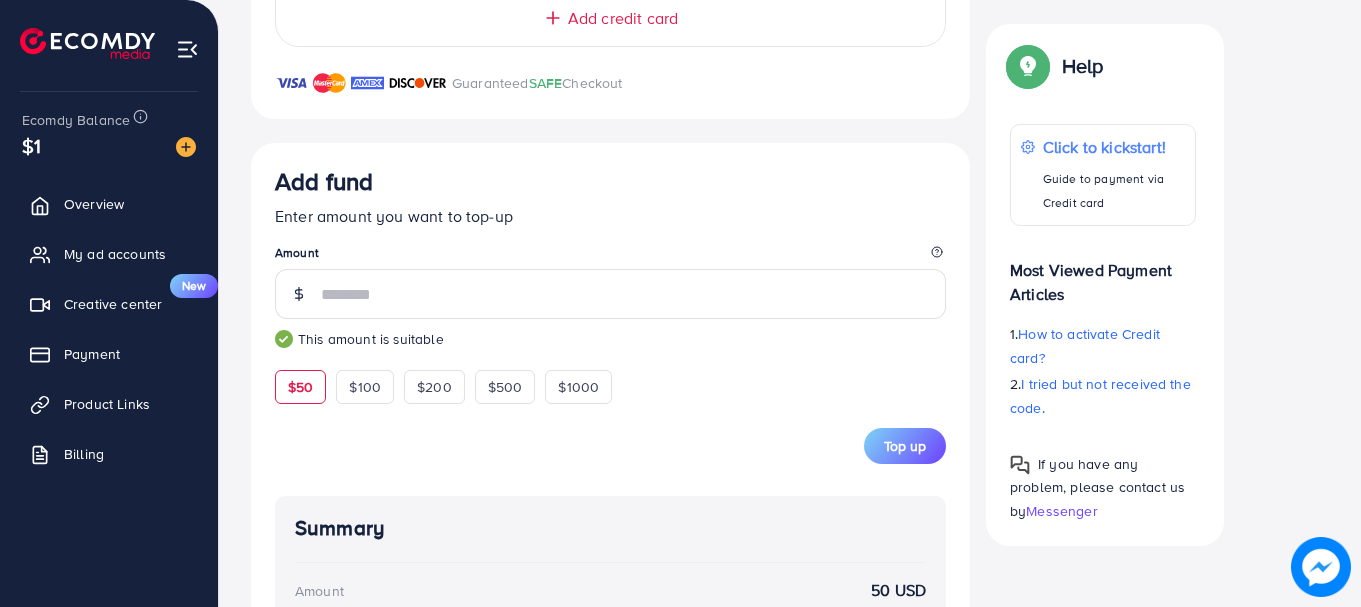 type on "**" 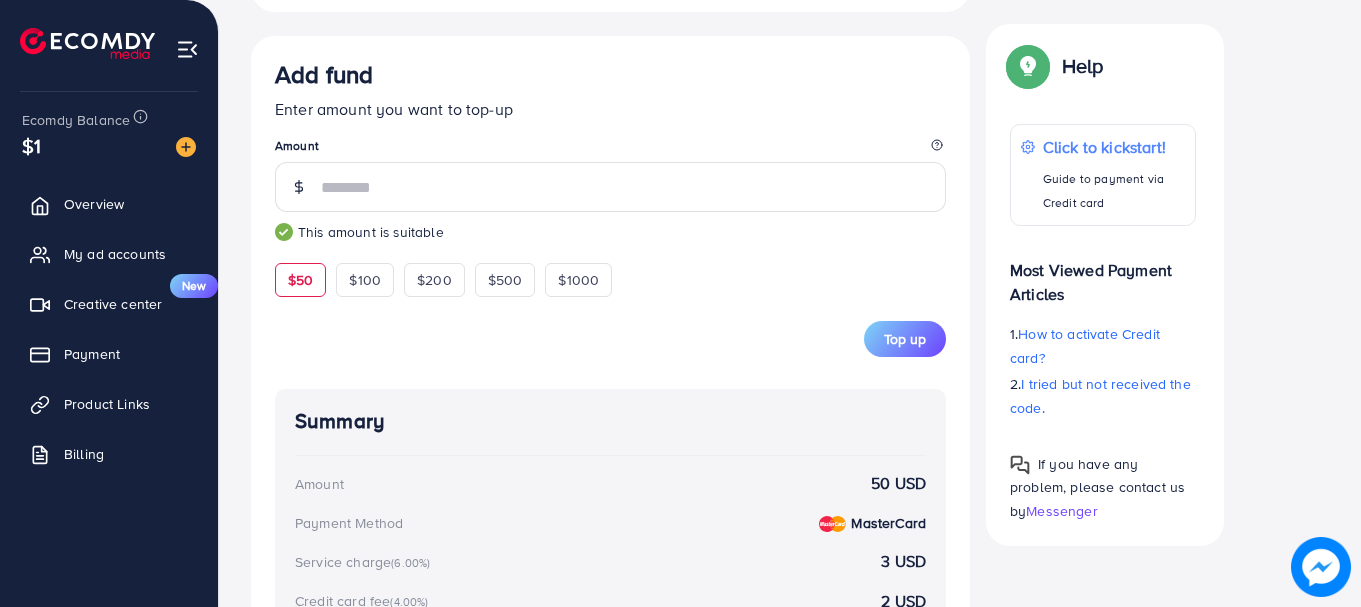 scroll, scrollTop: 896, scrollLeft: 0, axis: vertical 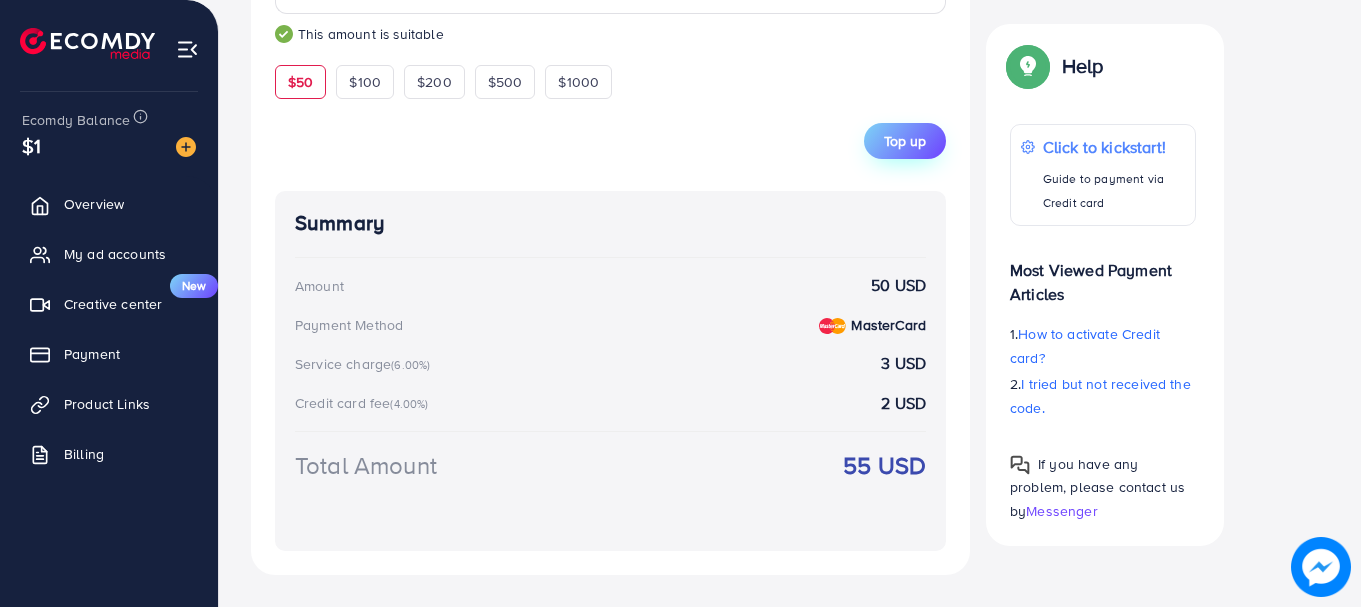 click on "Top up" at bounding box center [905, 141] 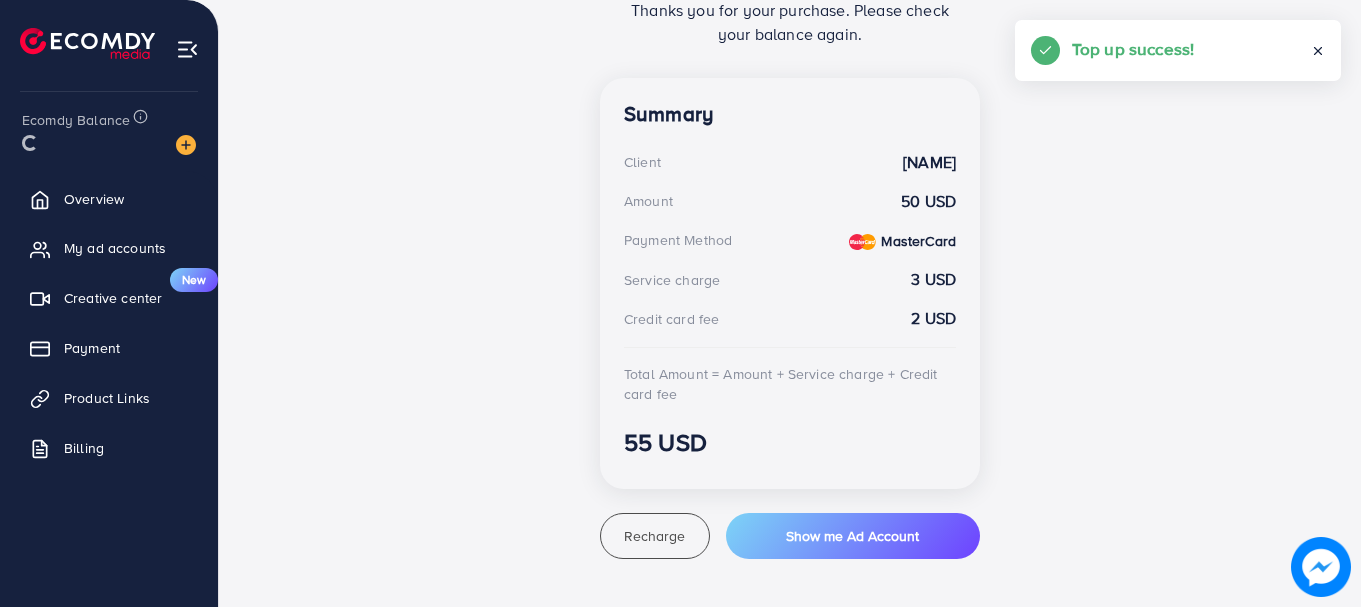 scroll, scrollTop: 504, scrollLeft: 0, axis: vertical 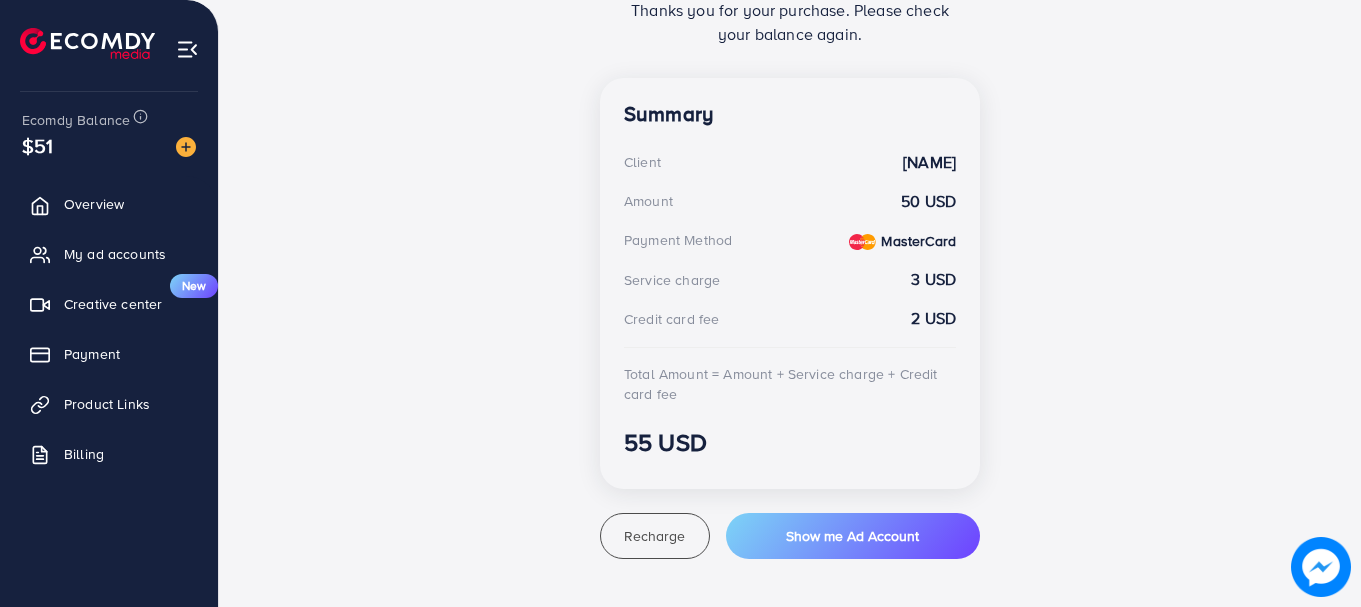 drag, startPoint x: 1347, startPoint y: 538, endPoint x: 1358, endPoint y: 473, distance: 65.9242 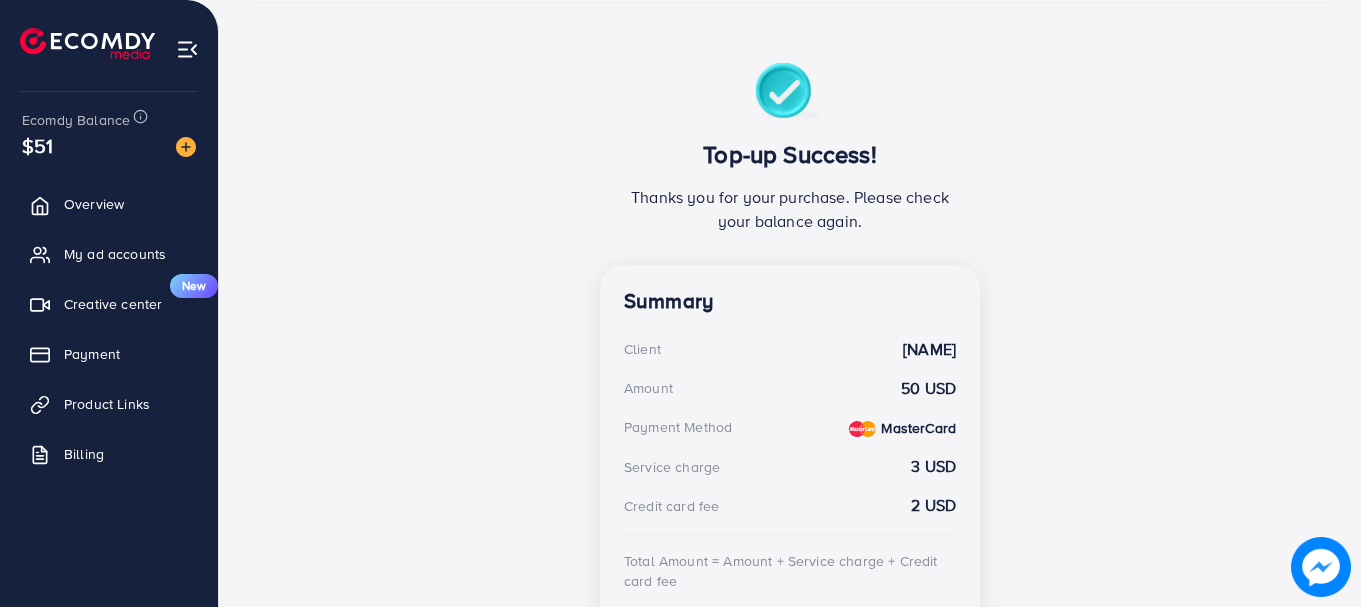 scroll, scrollTop: 504, scrollLeft: 0, axis: vertical 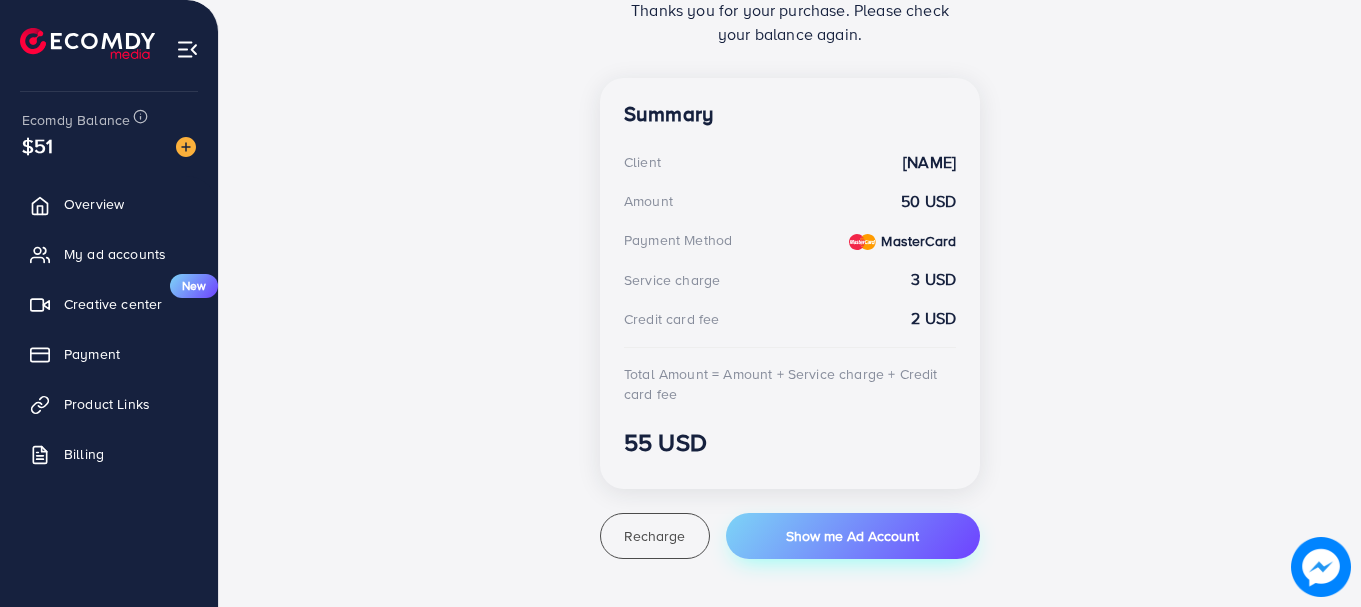 click on "Show me Ad Account" at bounding box center [852, 536] 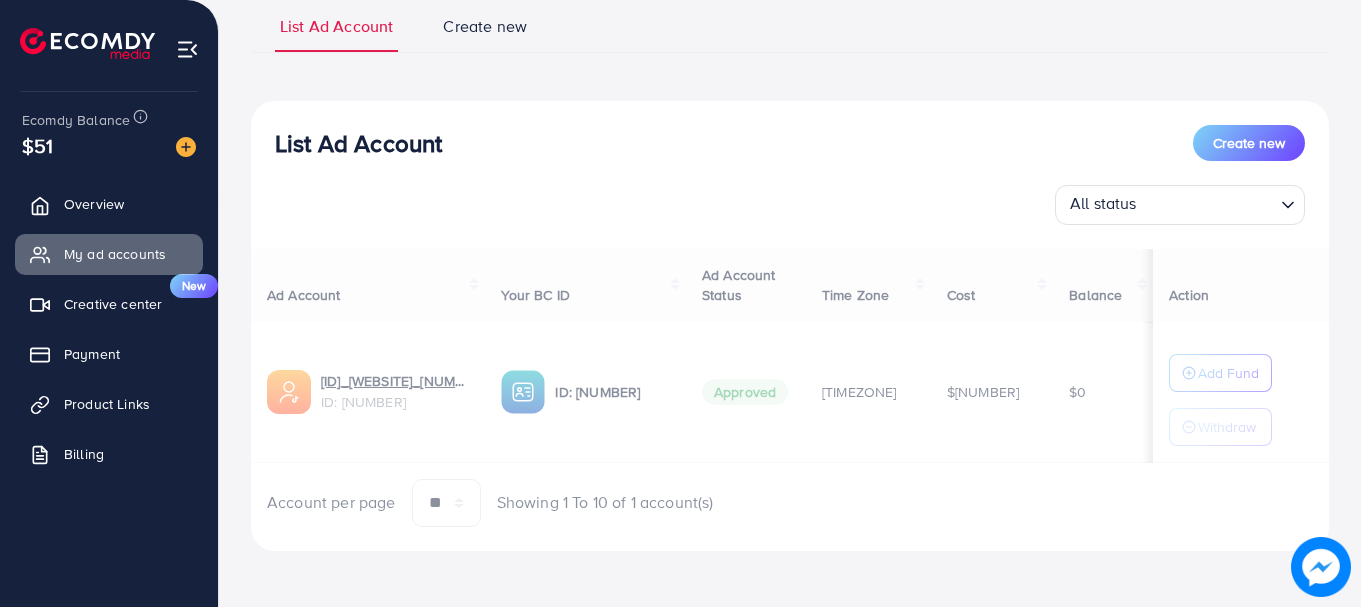 scroll, scrollTop: 0, scrollLeft: 0, axis: both 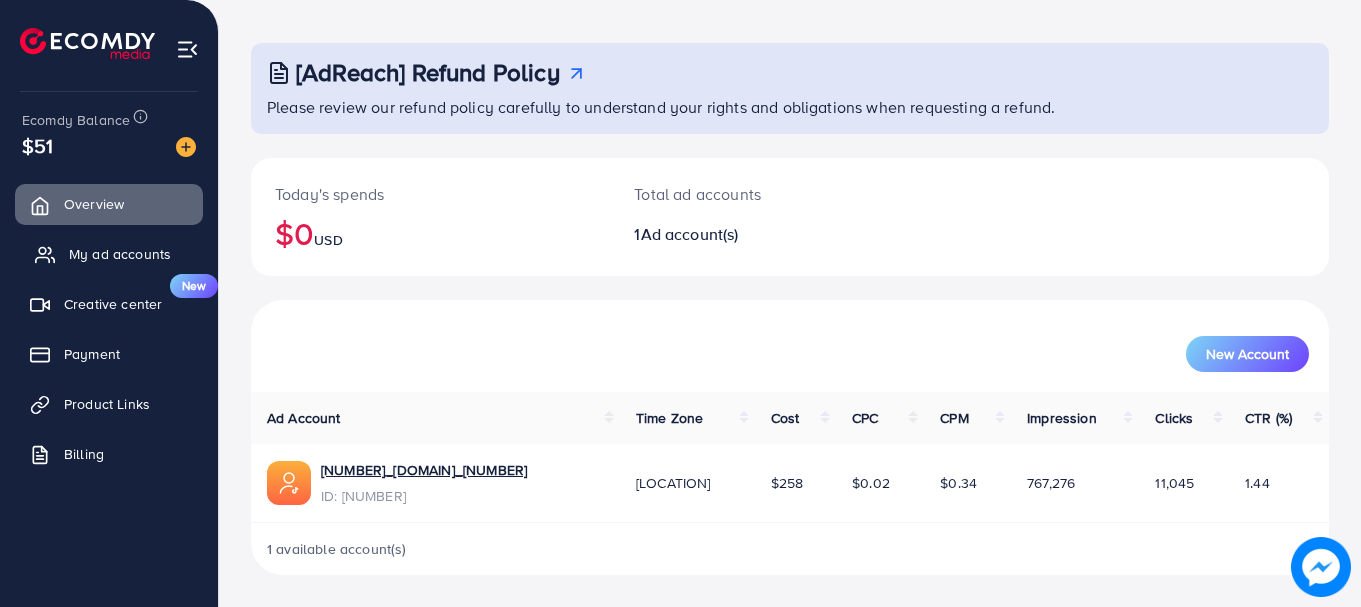 click on "My ad accounts" at bounding box center (109, 254) 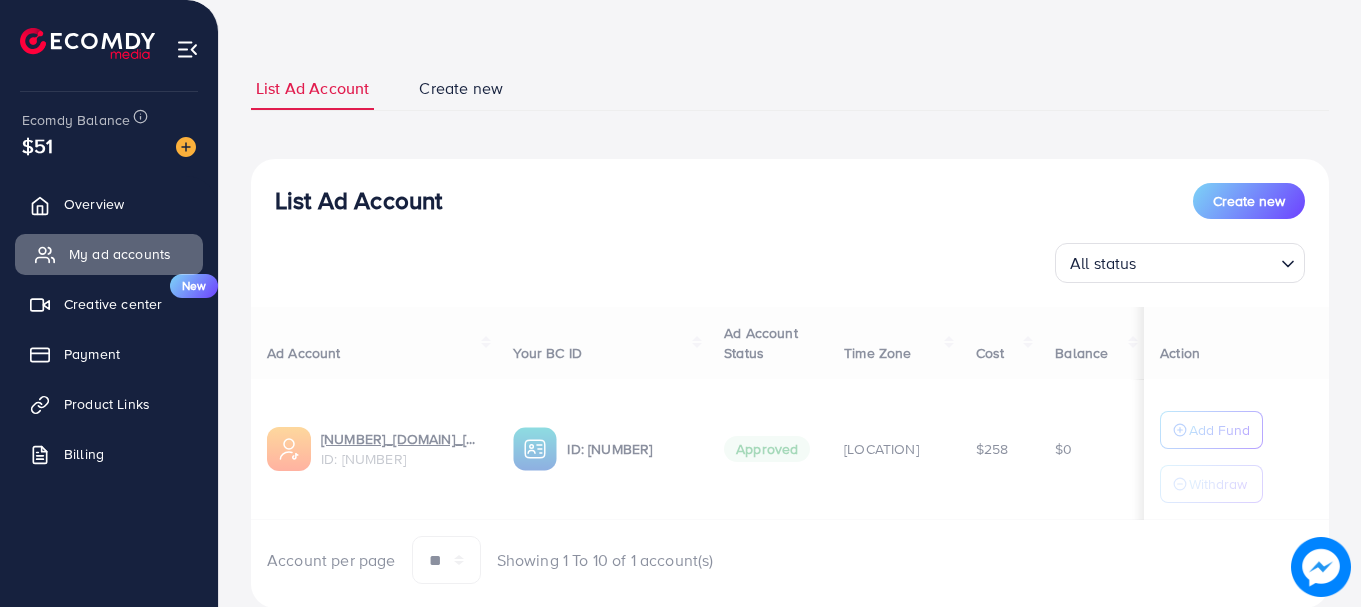 scroll, scrollTop: 0, scrollLeft: 0, axis: both 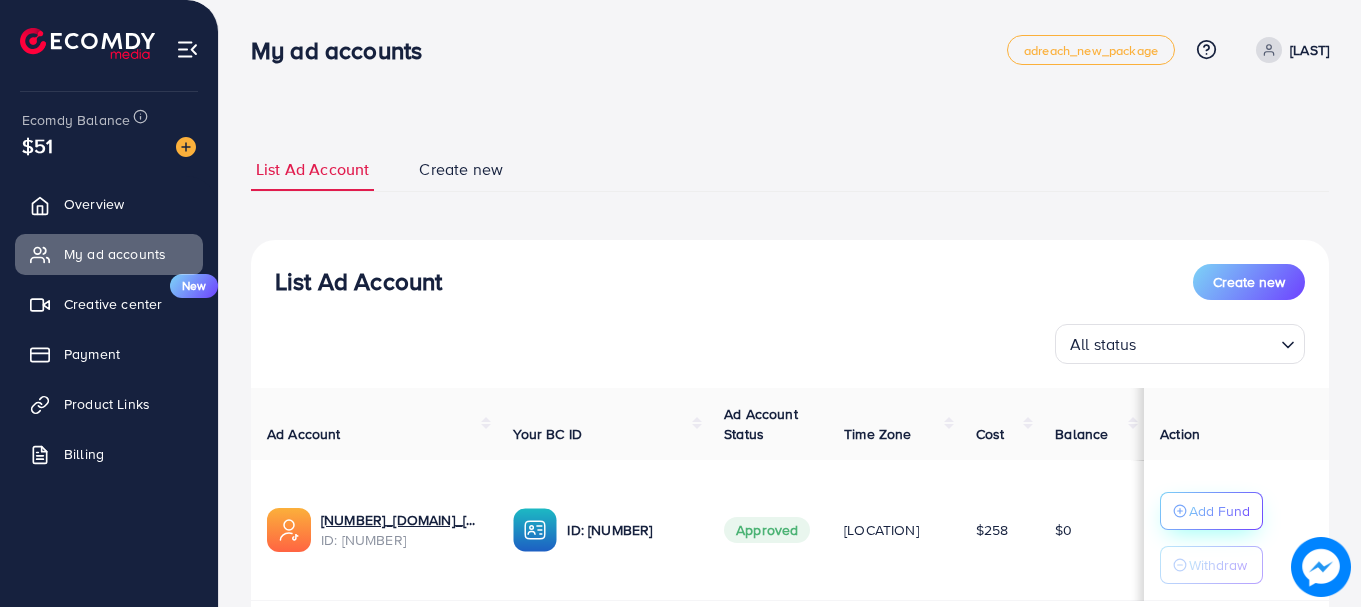 click on "Add Fund" at bounding box center [1219, 511] 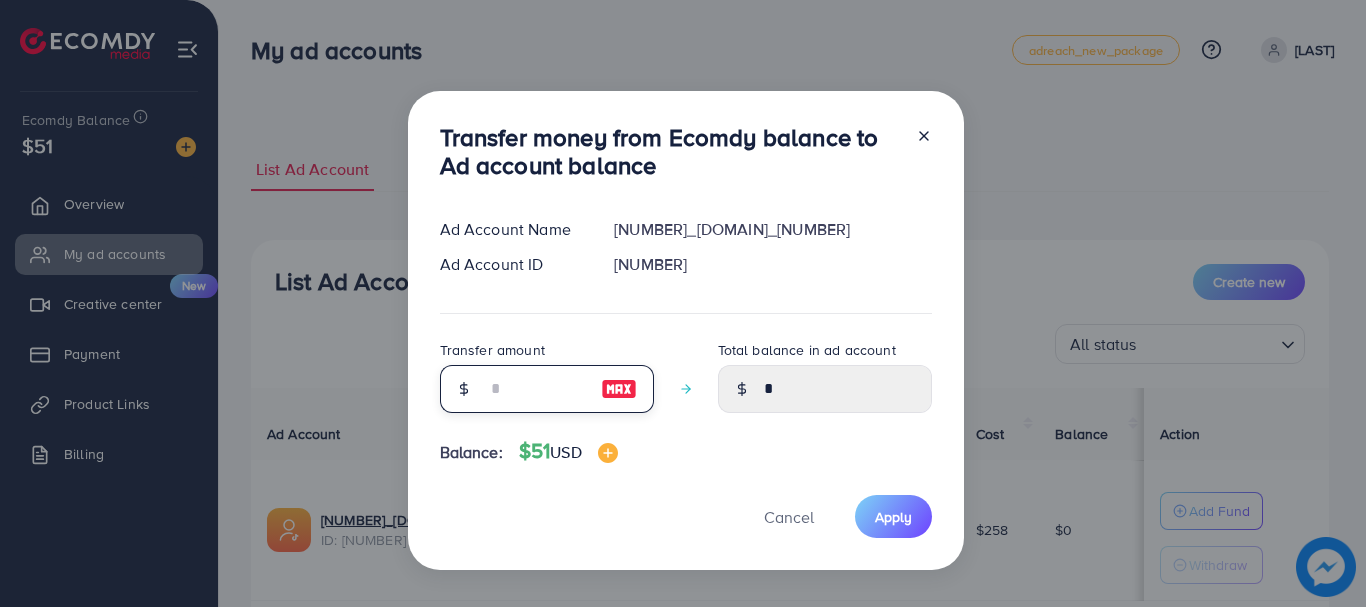 click at bounding box center [536, 389] 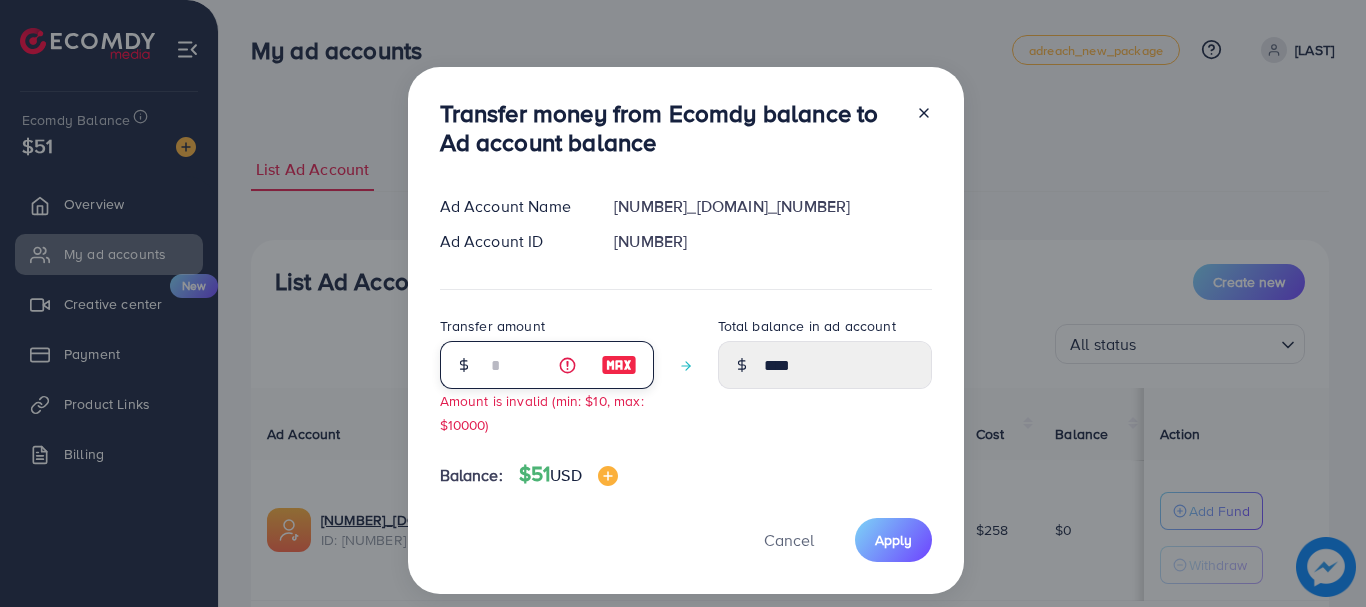 type on "**" 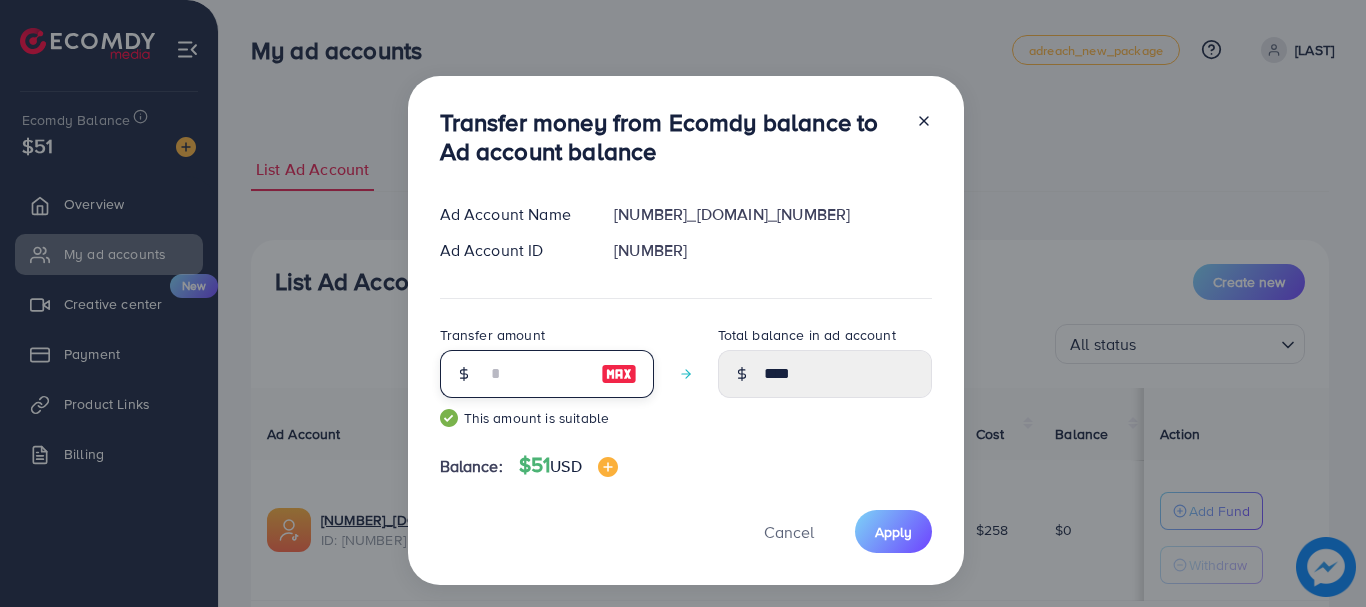 type on "*****" 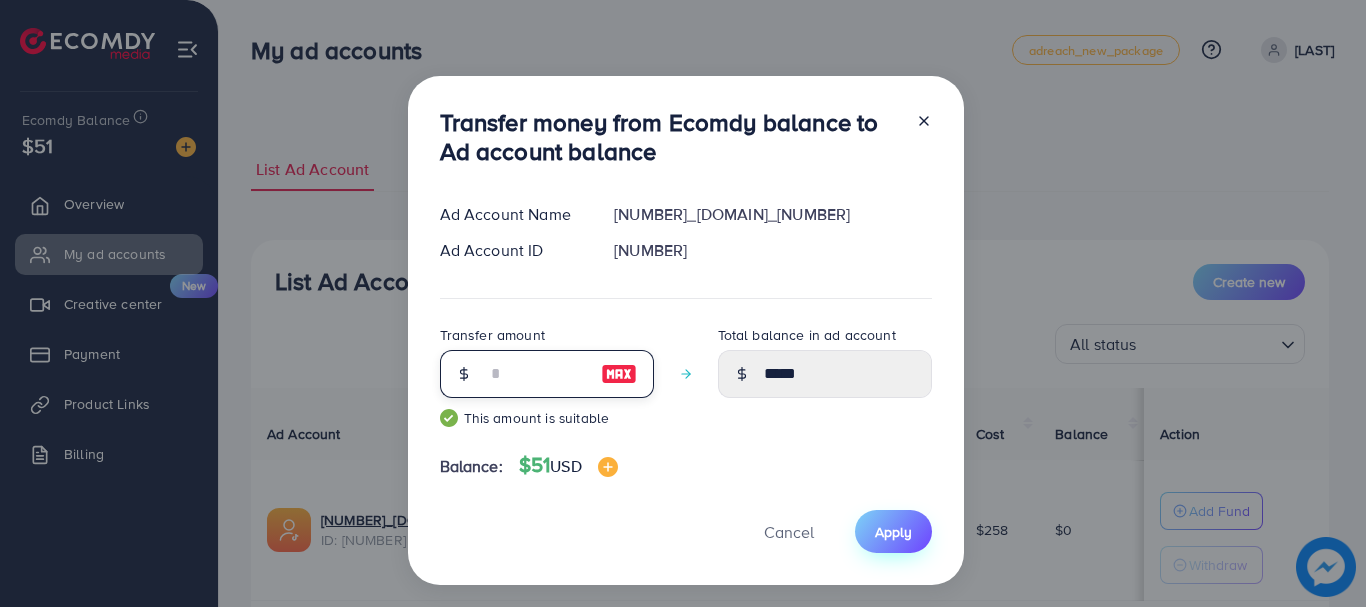 type on "**" 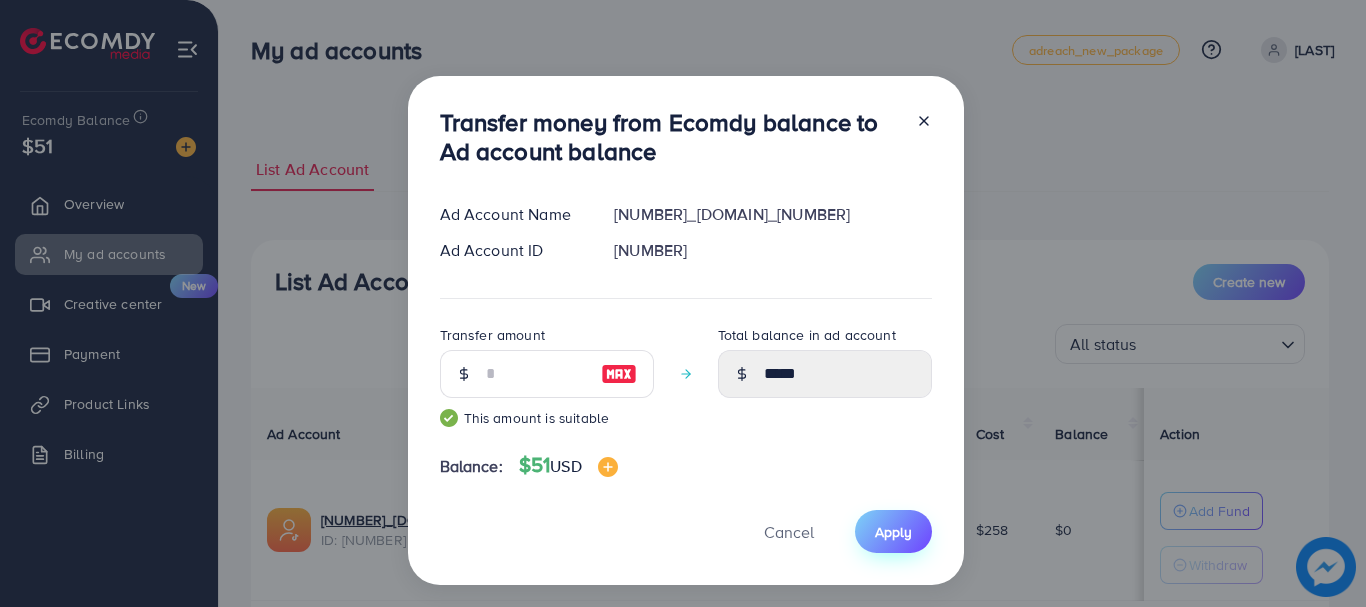 click on "Apply" at bounding box center (893, 532) 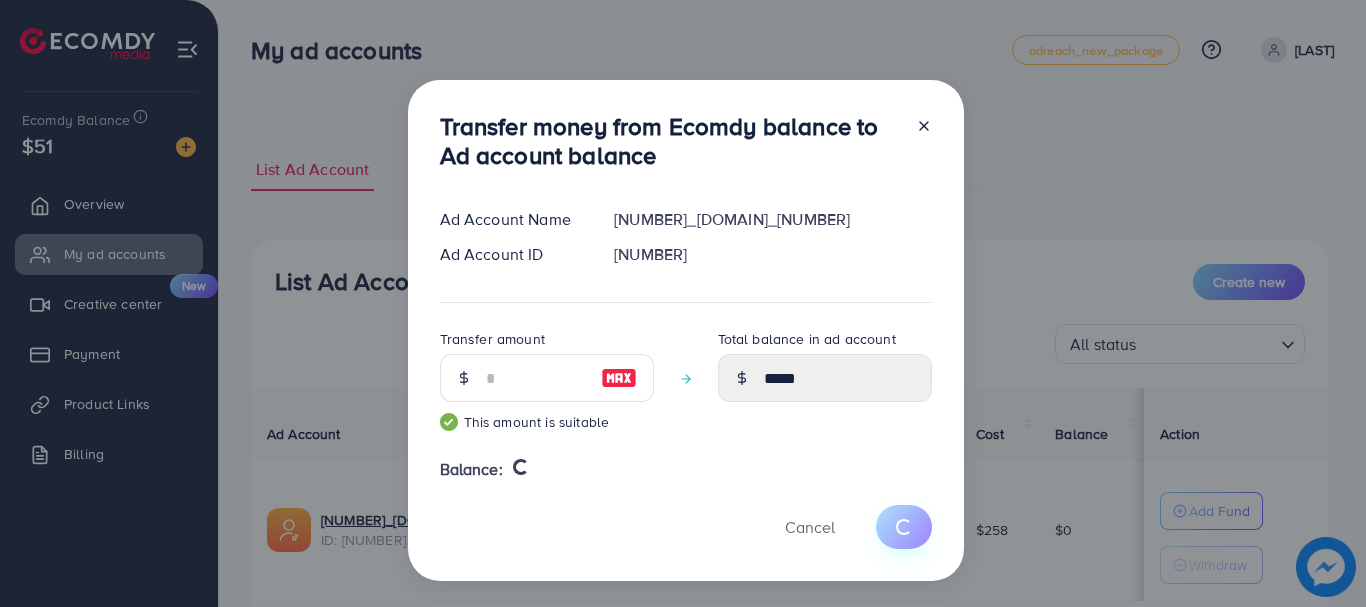 type 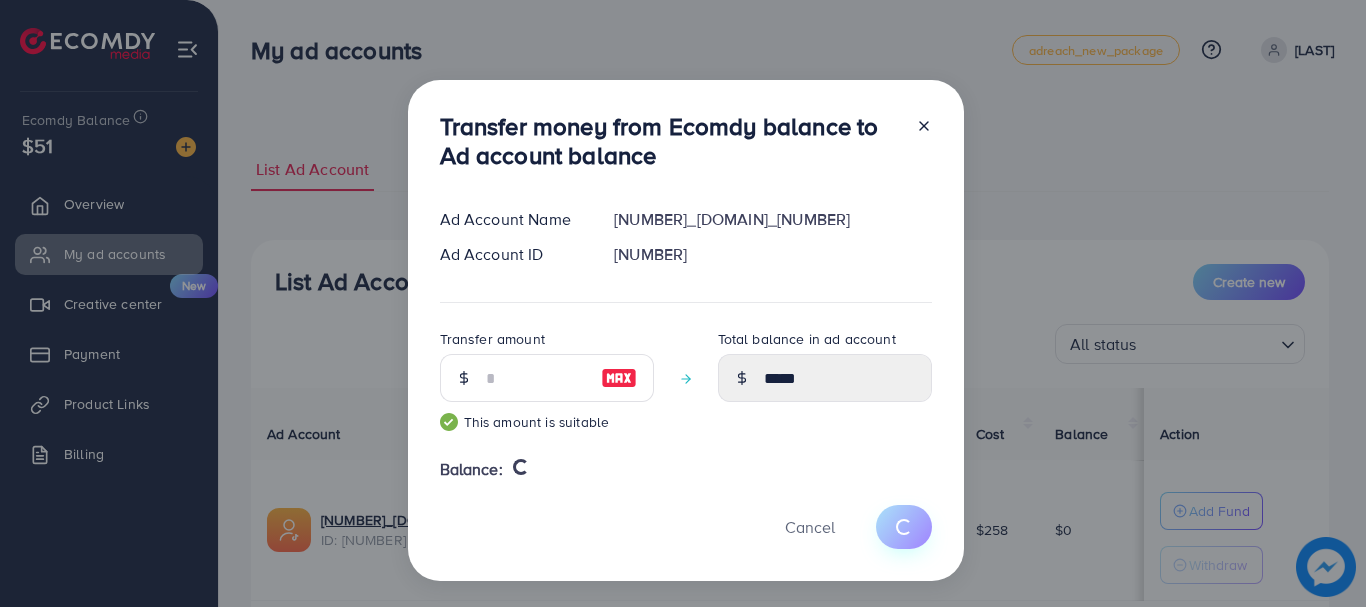type on "*" 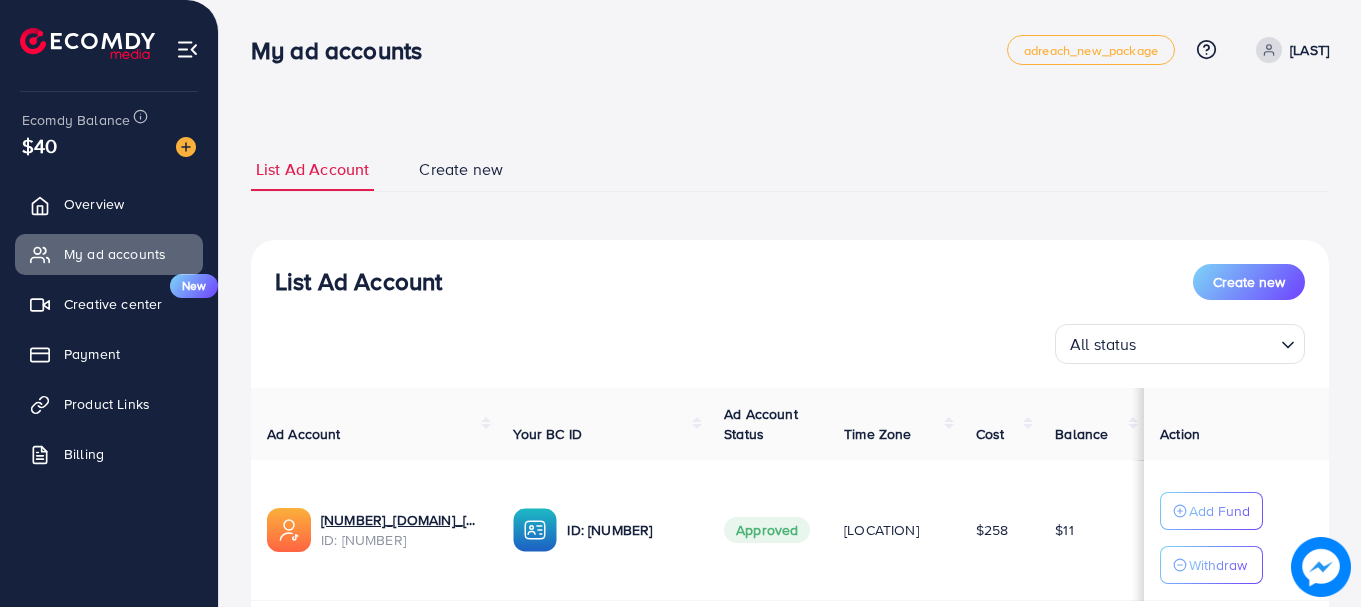 click on "[TIMEZONE]" at bounding box center (881, 530) 